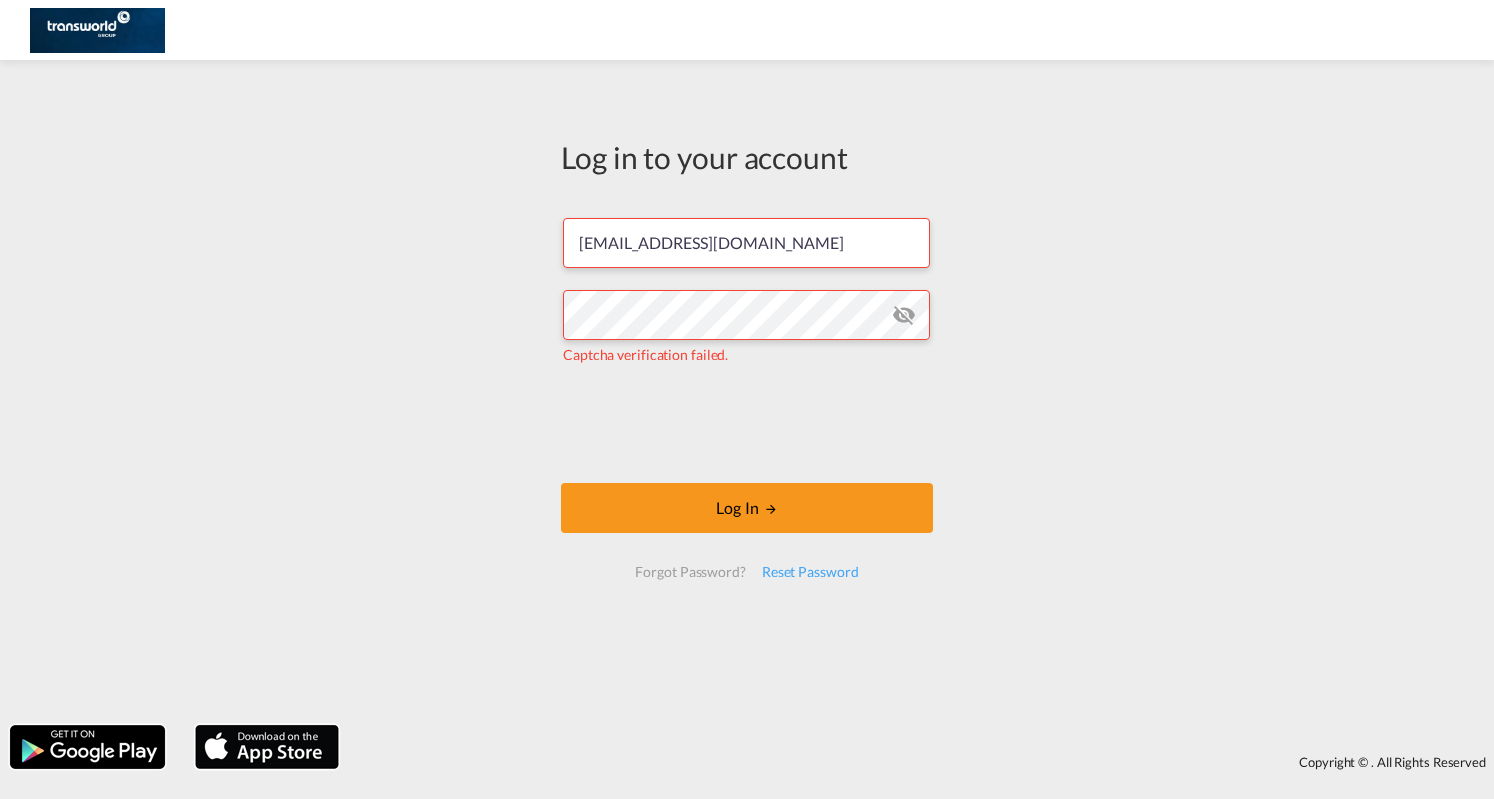 scroll, scrollTop: 0, scrollLeft: 0, axis: both 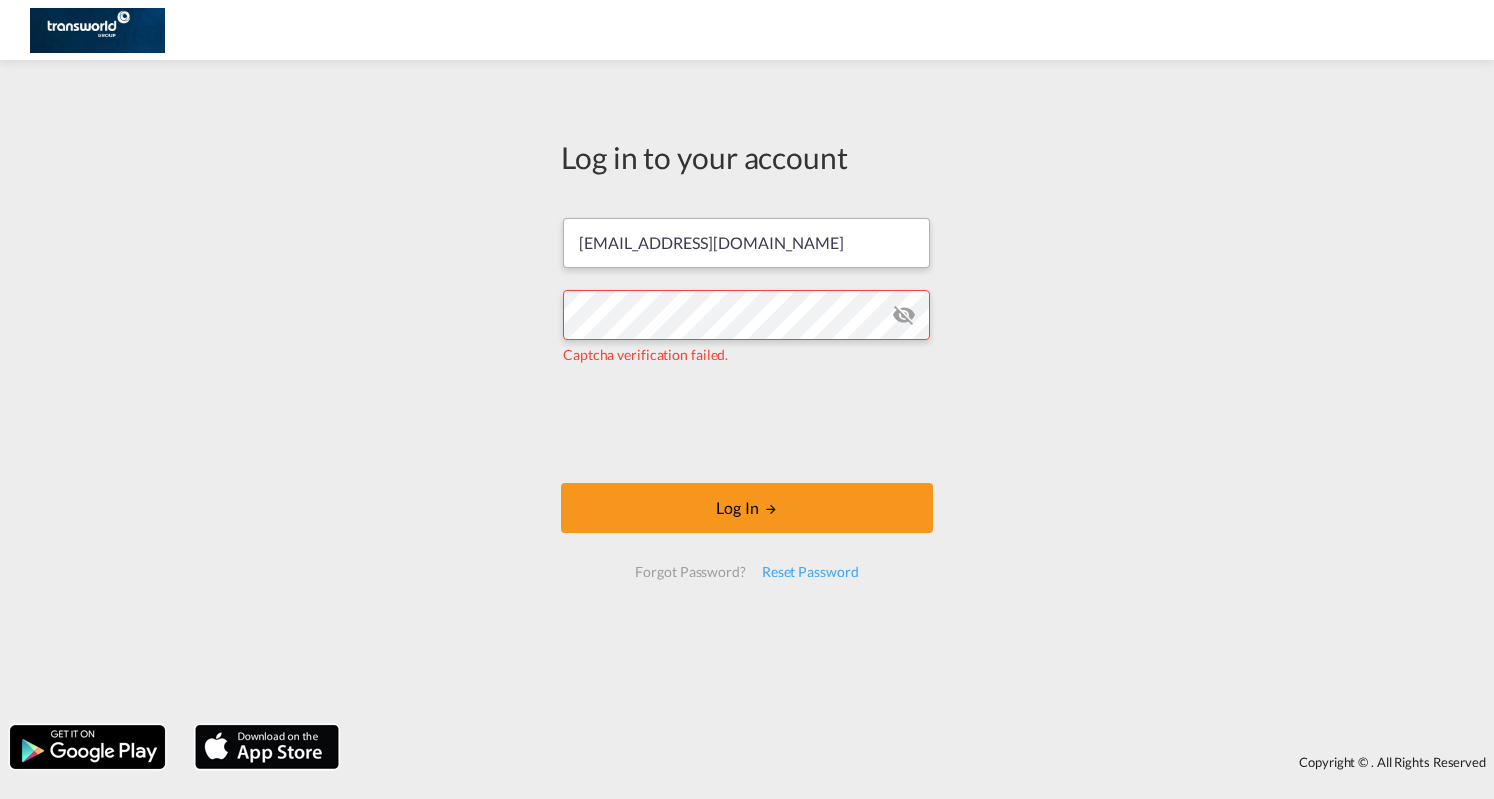 click on "[EMAIL_ADDRESS][DOMAIN_NAME]" at bounding box center (746, 243) 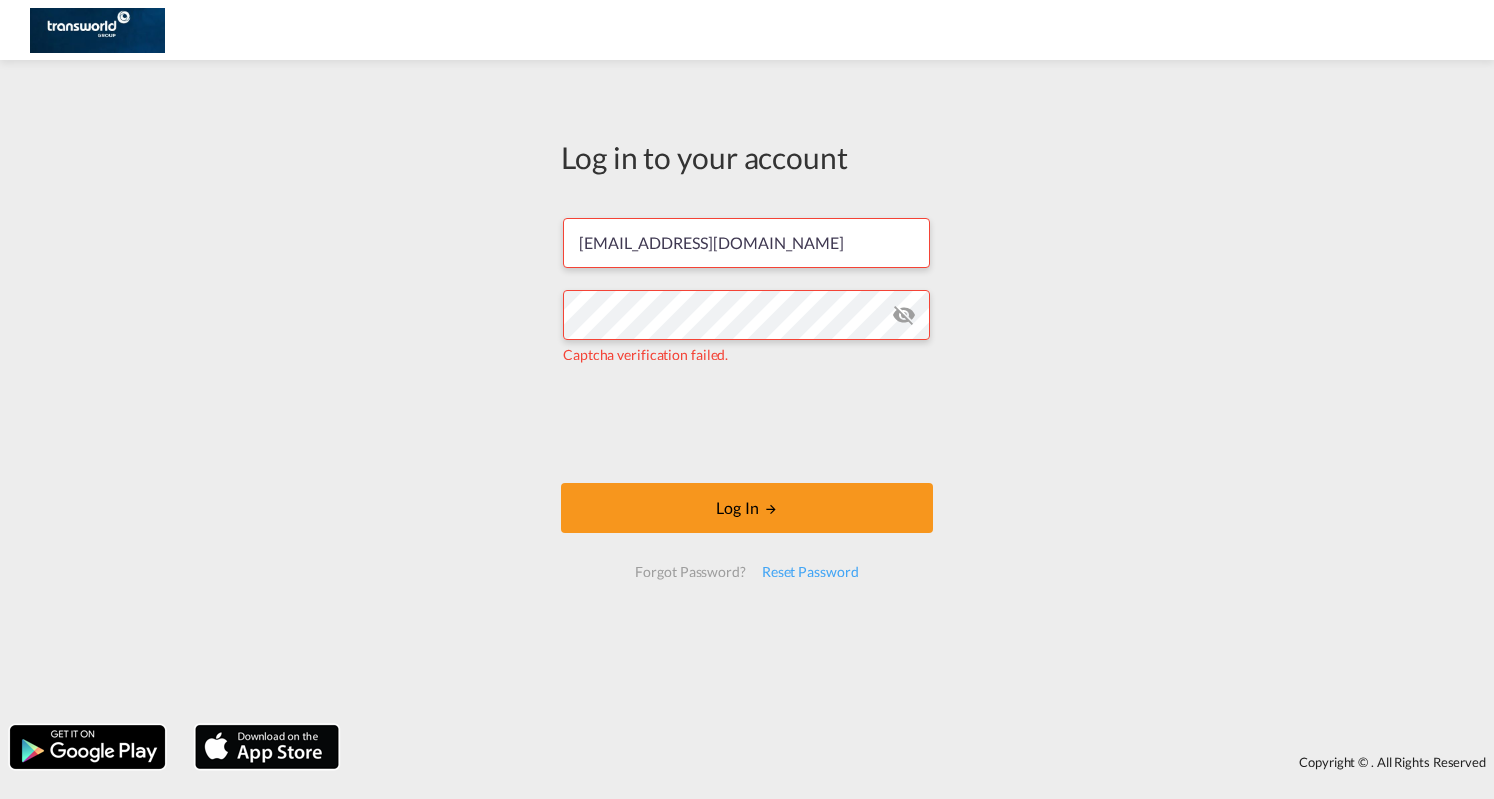 type on "[PERSON_NAME][EMAIL_ADDRESS][PERSON_NAME][DOMAIN_NAME]" 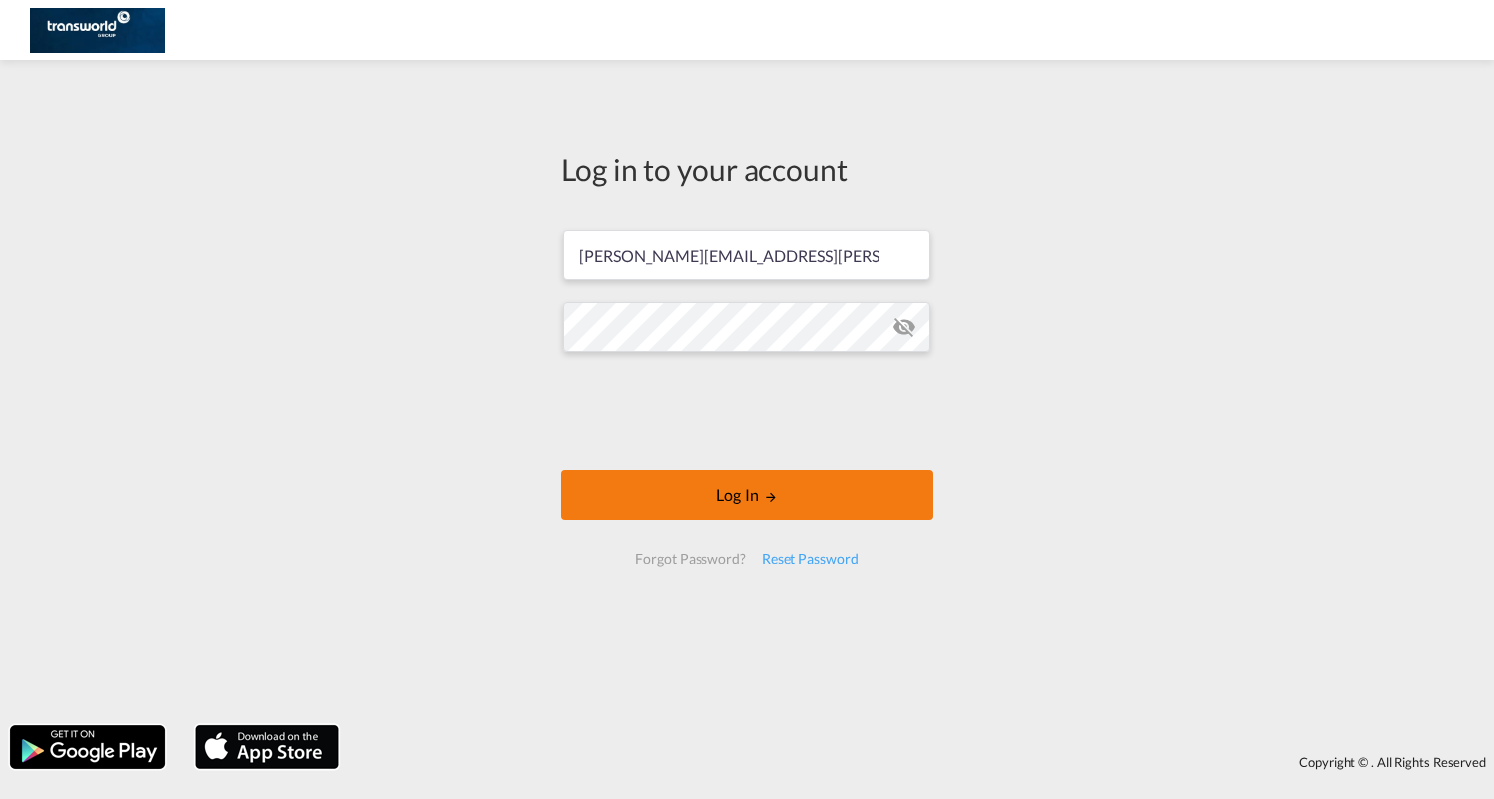 click at bounding box center (771, 497) 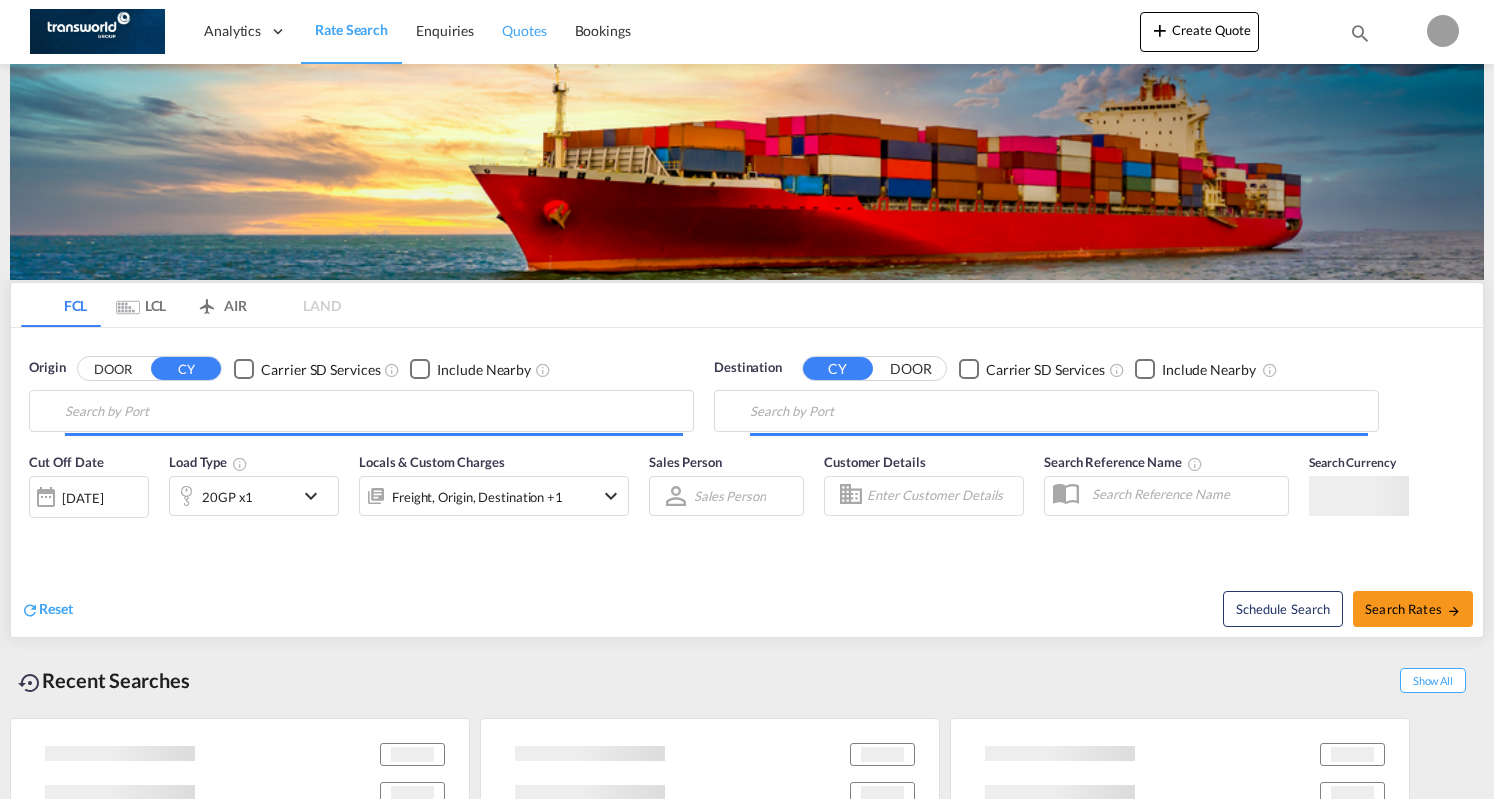 click on "Quotes" at bounding box center (524, 30) 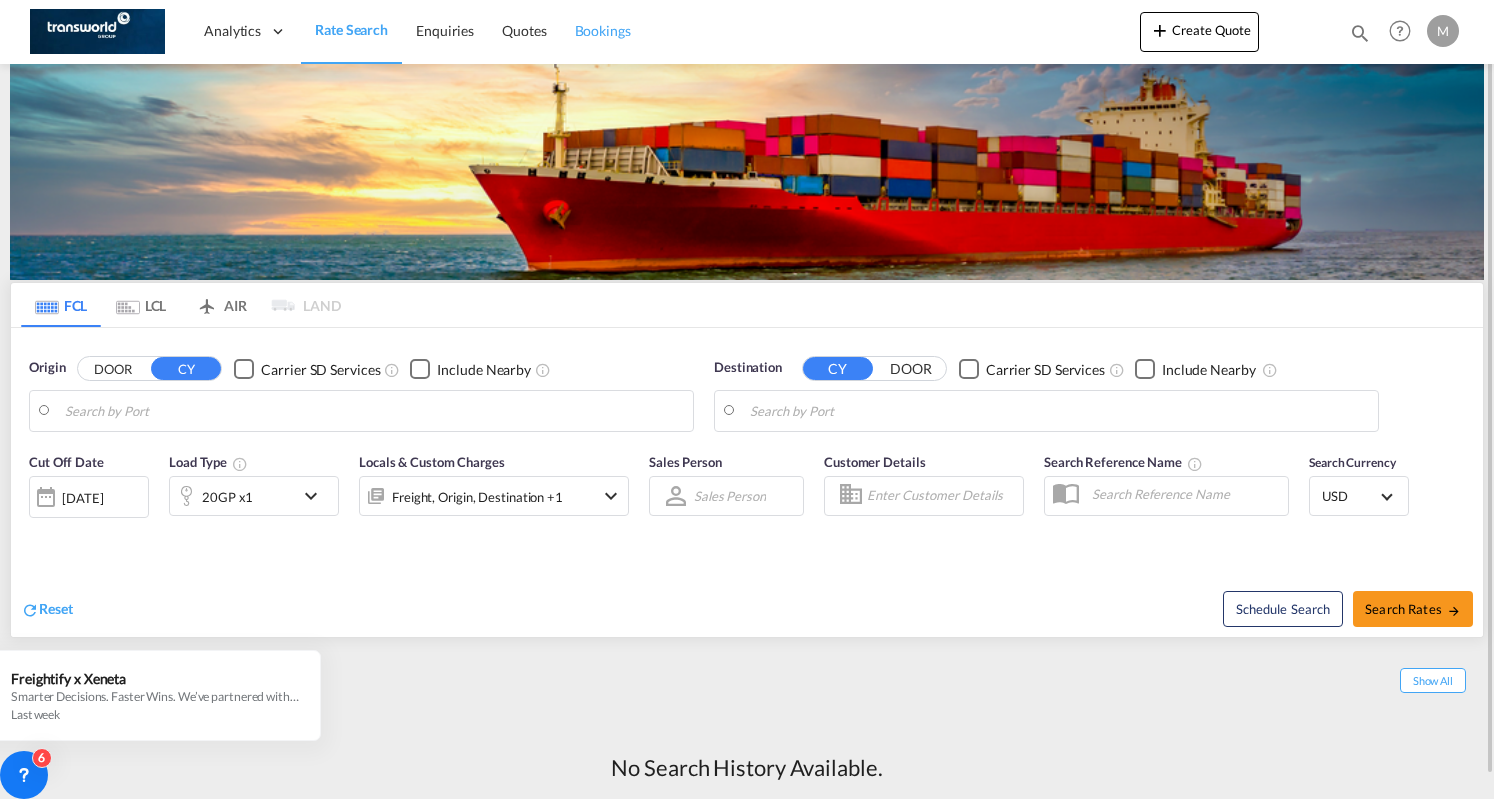 click on "Bookings" at bounding box center [603, 31] 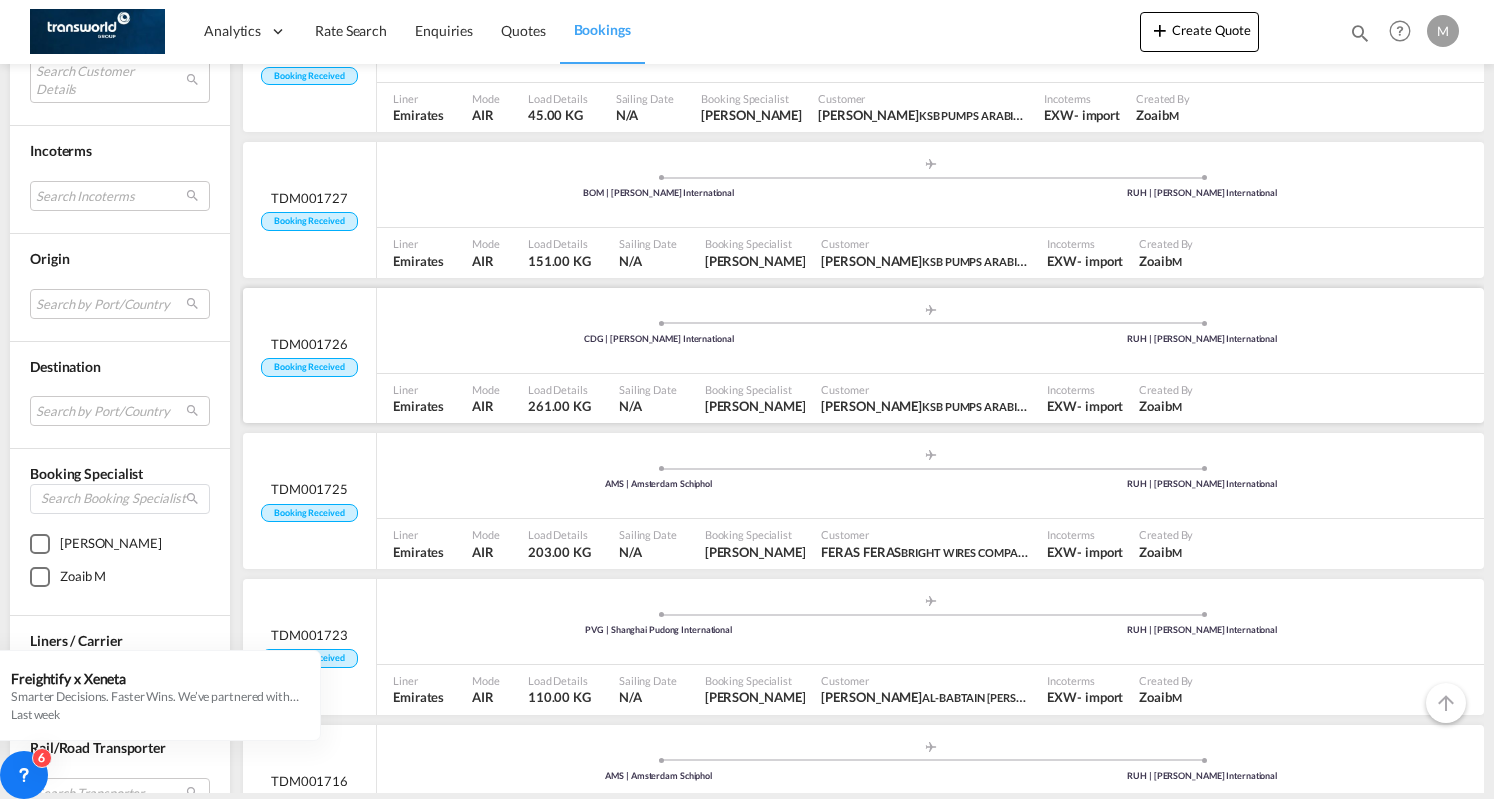 scroll, scrollTop: 600, scrollLeft: 0, axis: vertical 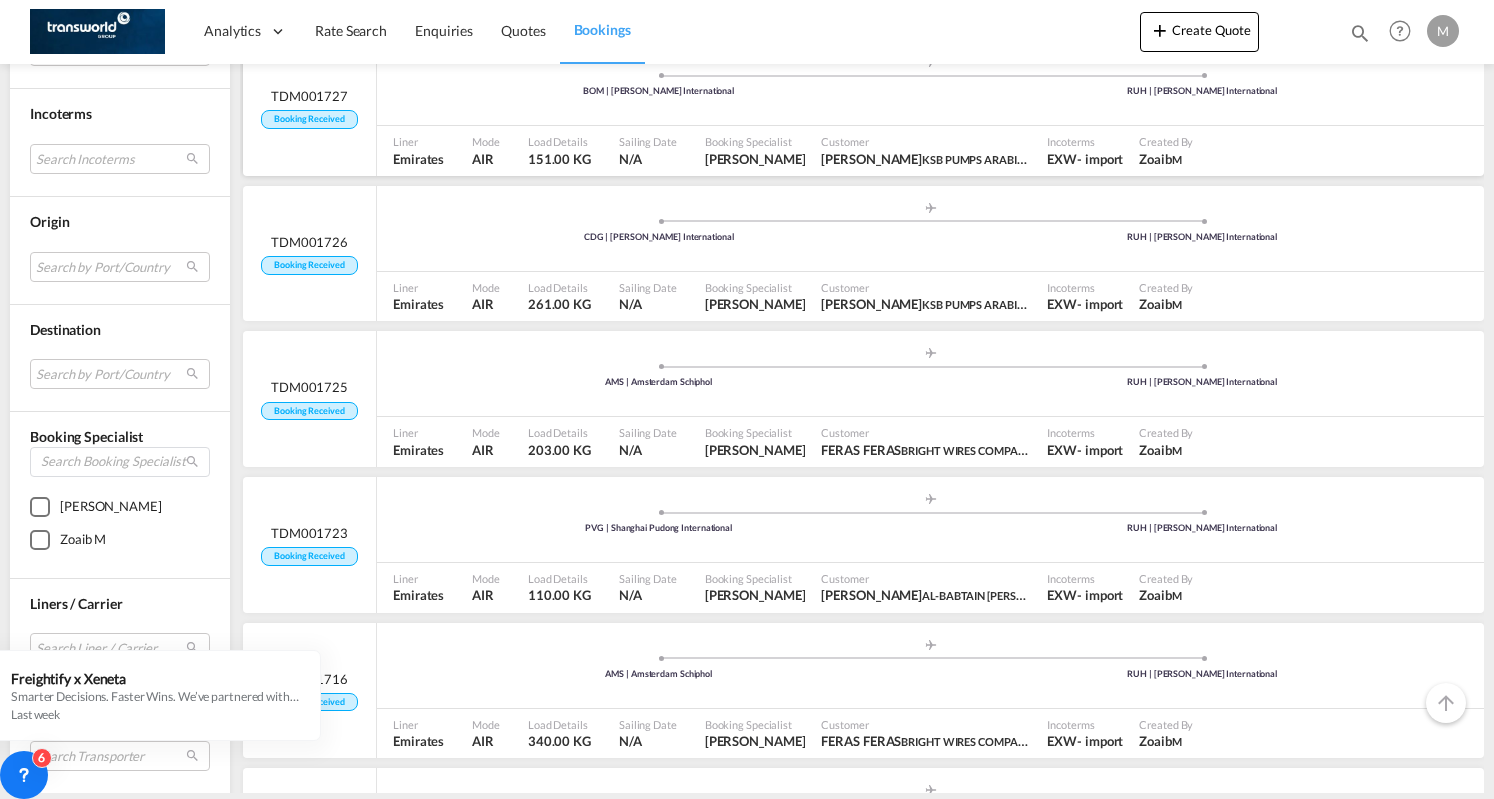 click on "Load Details" at bounding box center [559, 141] 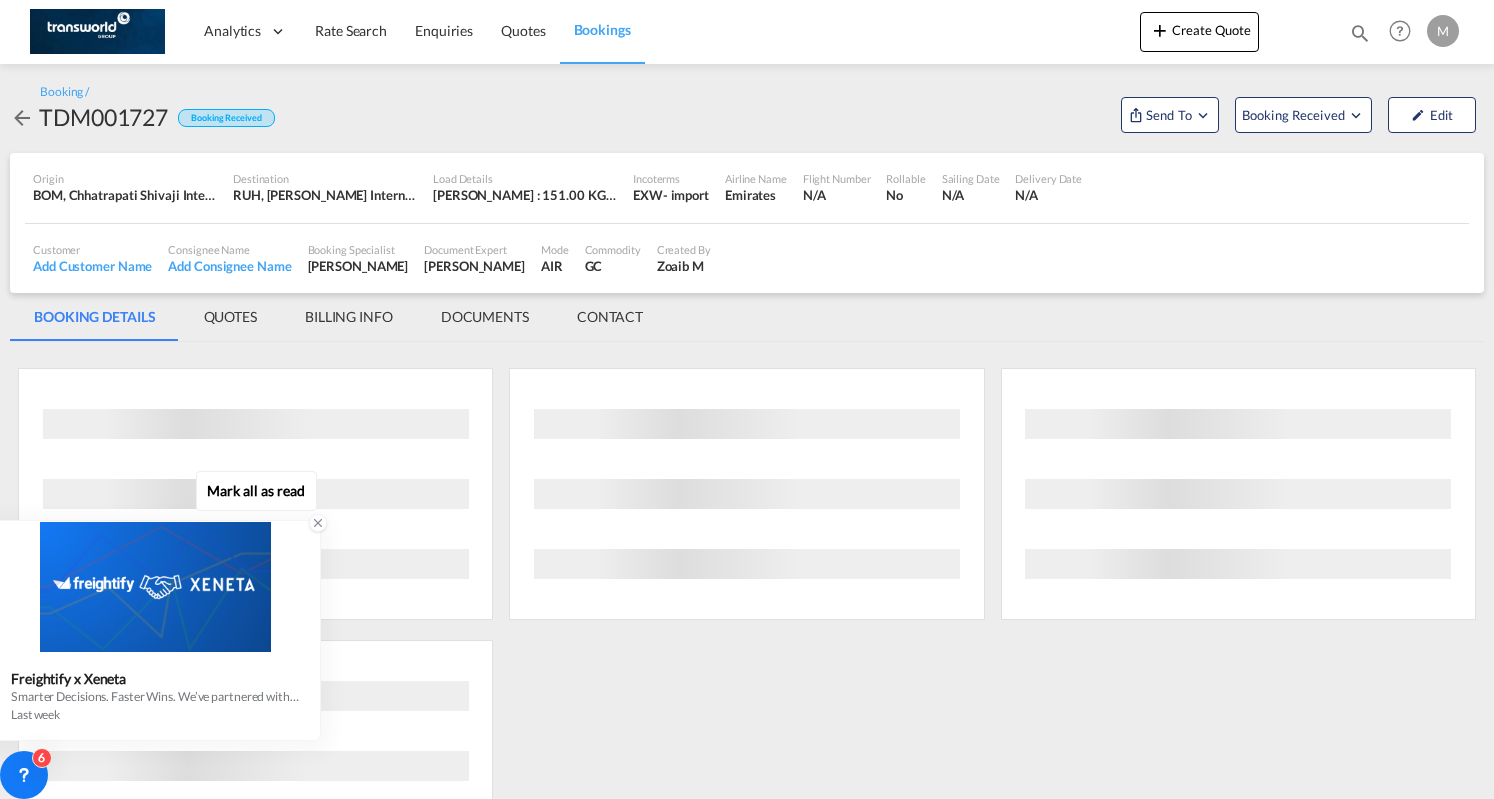 click 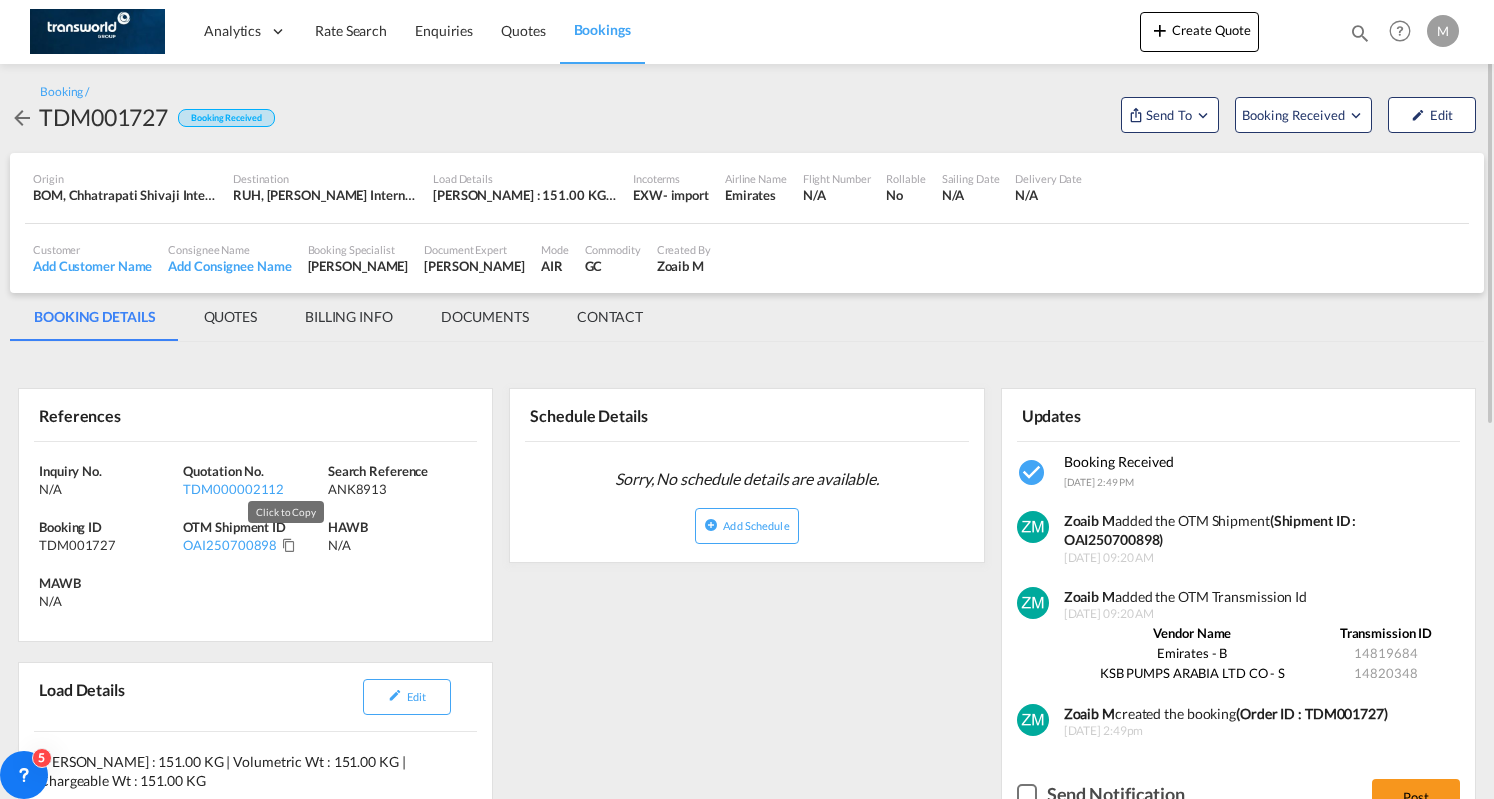 click at bounding box center [289, 545] 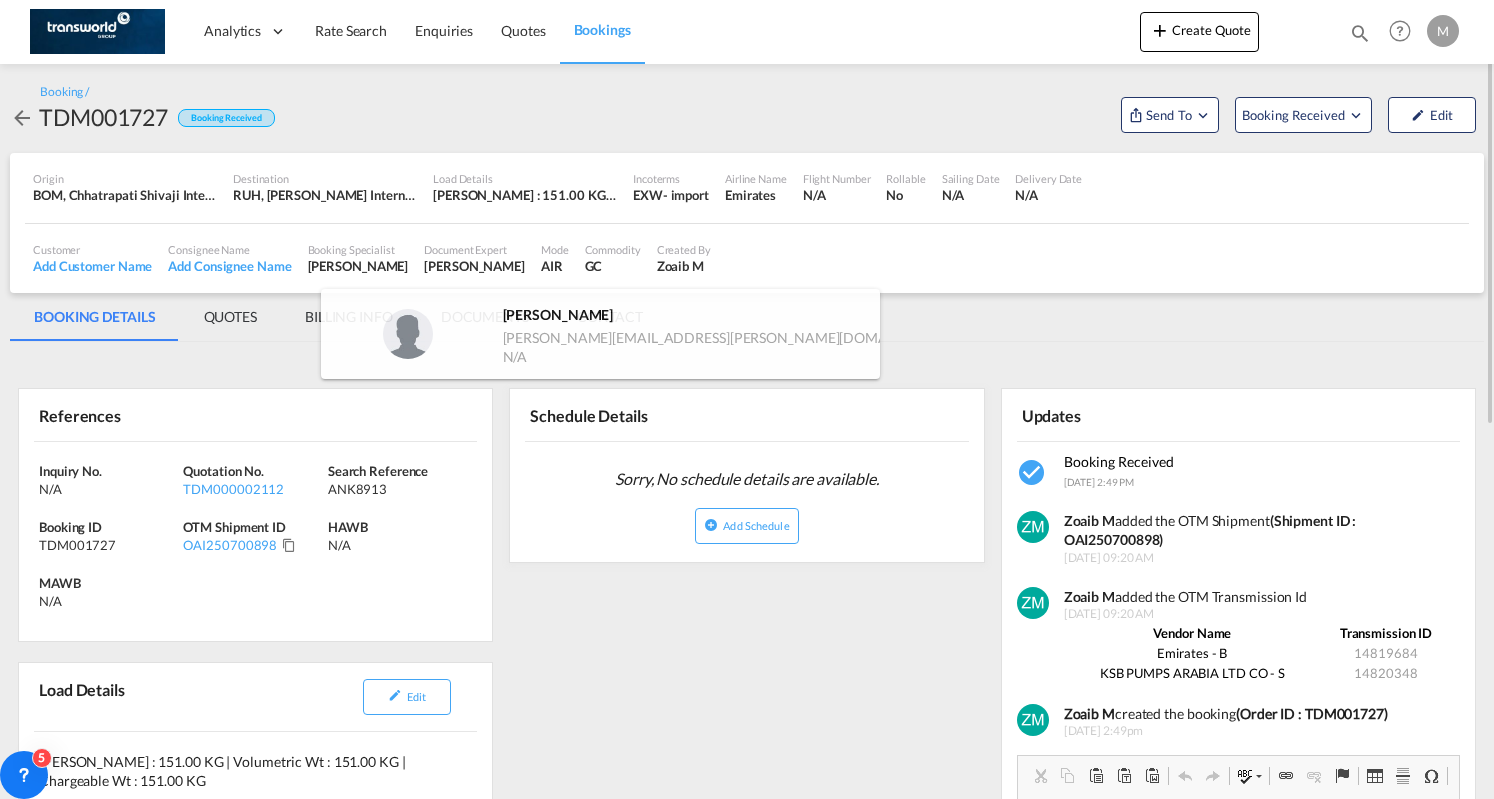 scroll, scrollTop: 0, scrollLeft: 0, axis: both 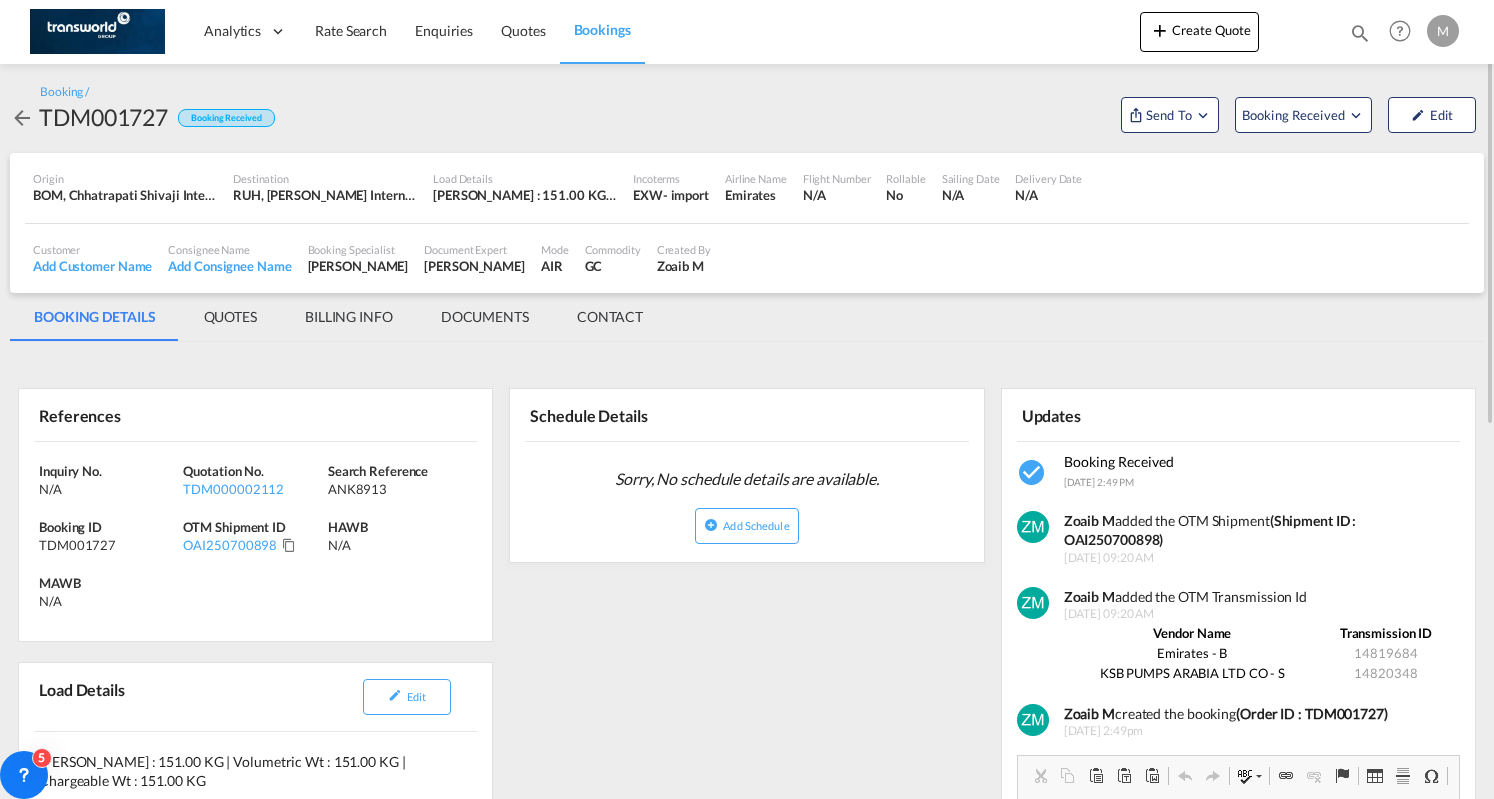 click on "BILLING INFO" at bounding box center [349, 317] 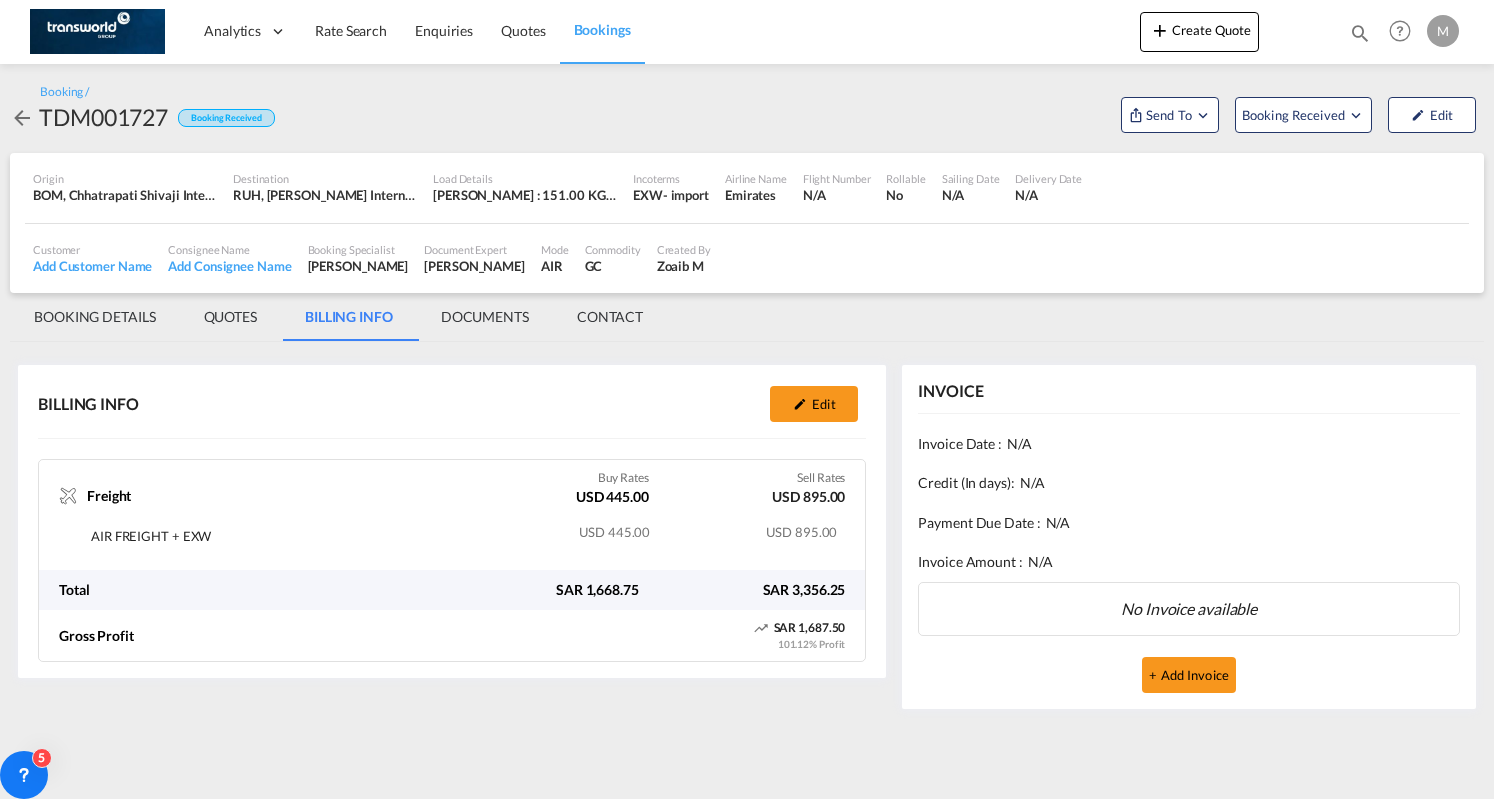click on "Bookings" at bounding box center [602, 29] 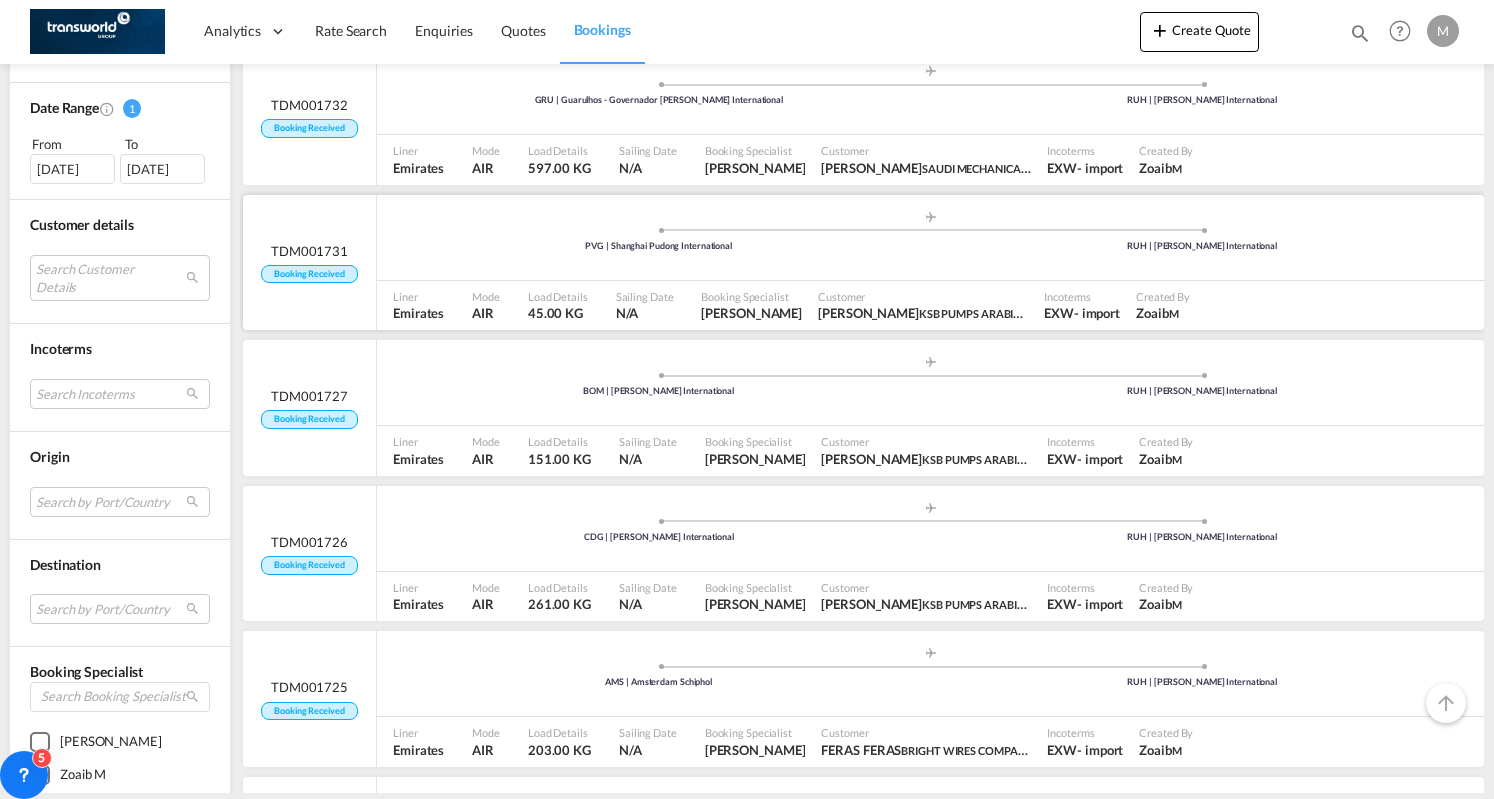 scroll, scrollTop: 700, scrollLeft: 0, axis: vertical 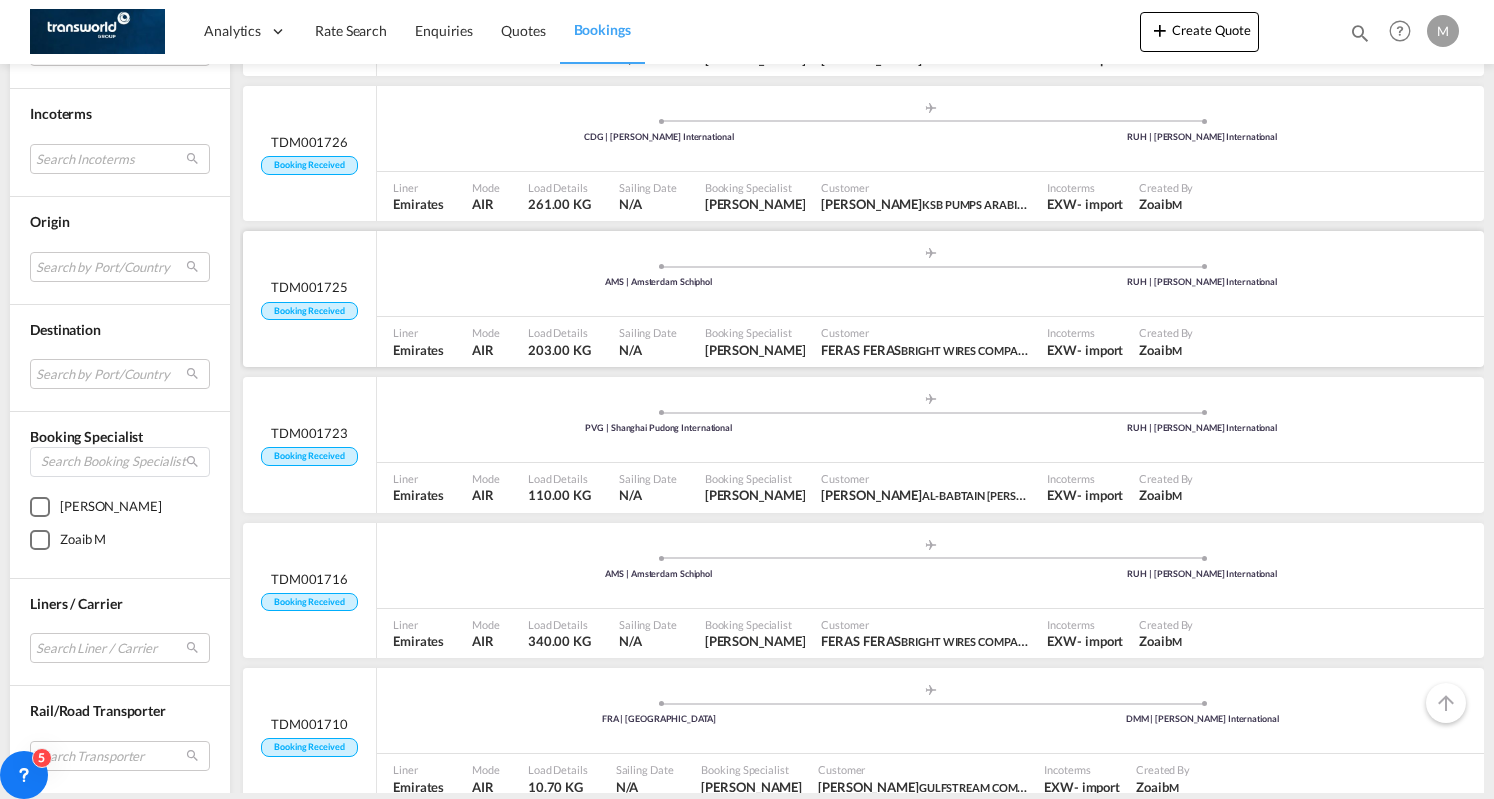 click on ".a{fill:#aaa8ad;} .a{fill:#aaa8ad;}
AMS | Amsterdam Schiphol
RUH | [PERSON_NAME] International" at bounding box center (930, -306) 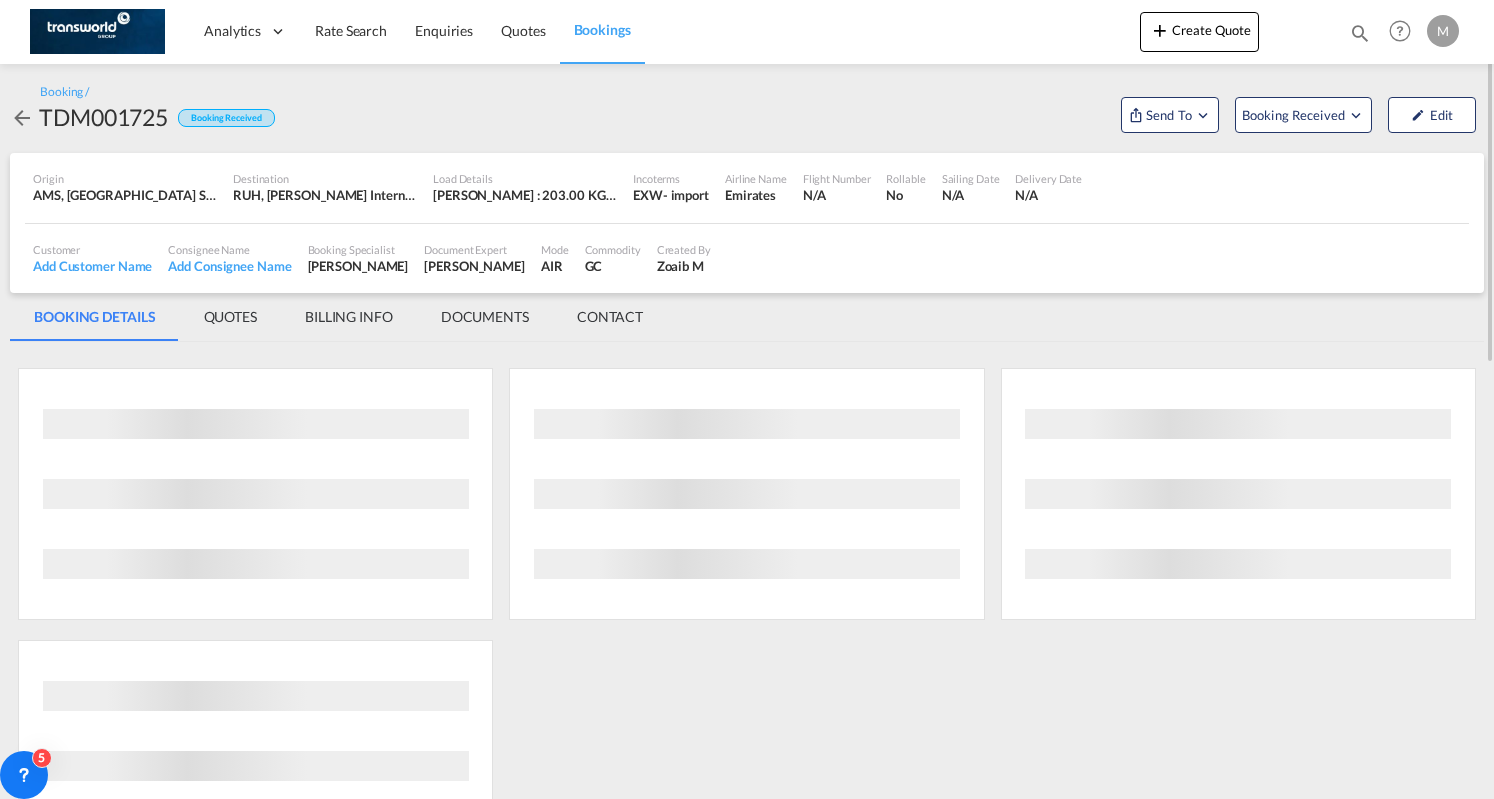 scroll, scrollTop: 0, scrollLeft: 0, axis: both 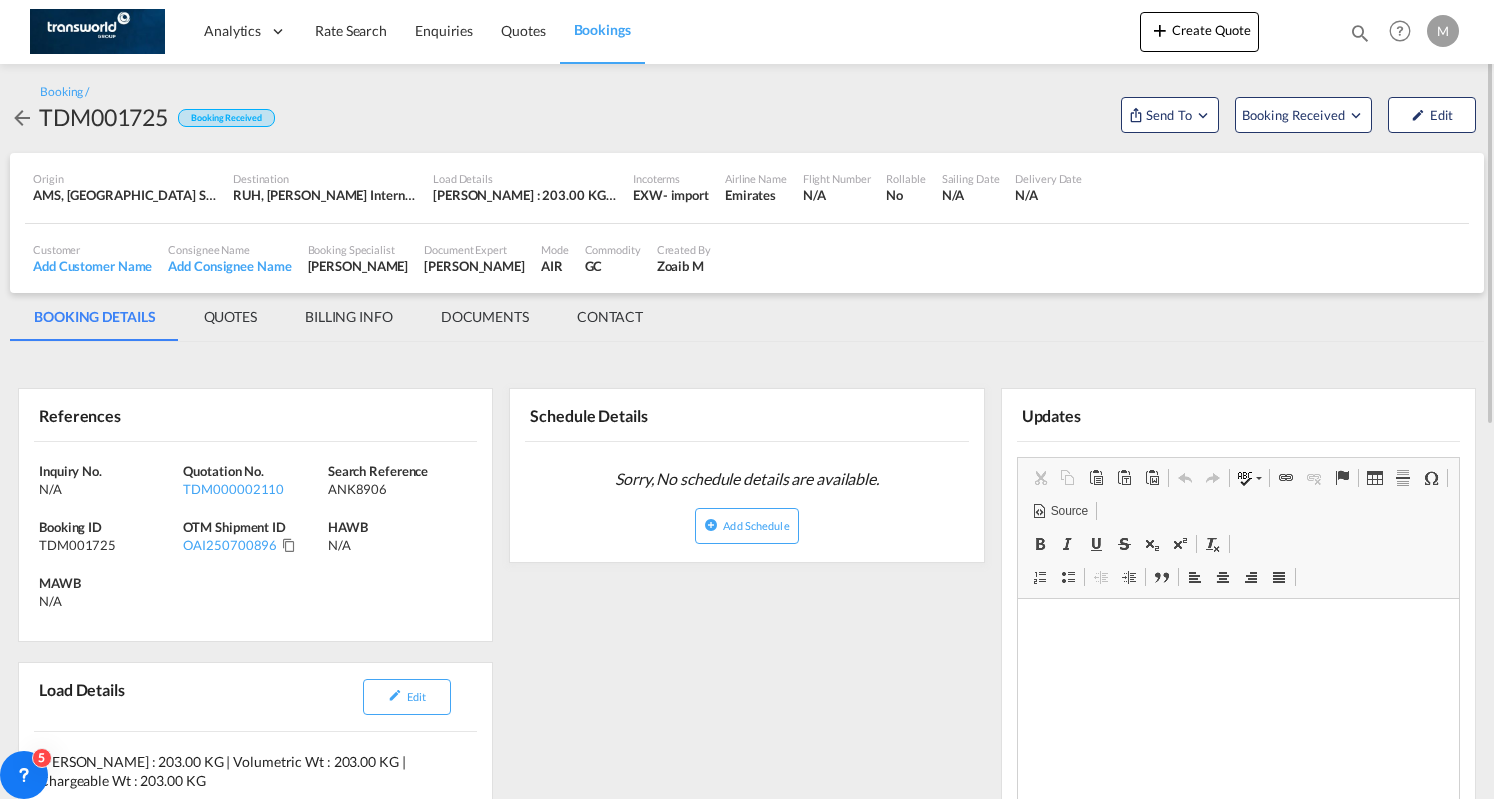 click at bounding box center (289, 545) 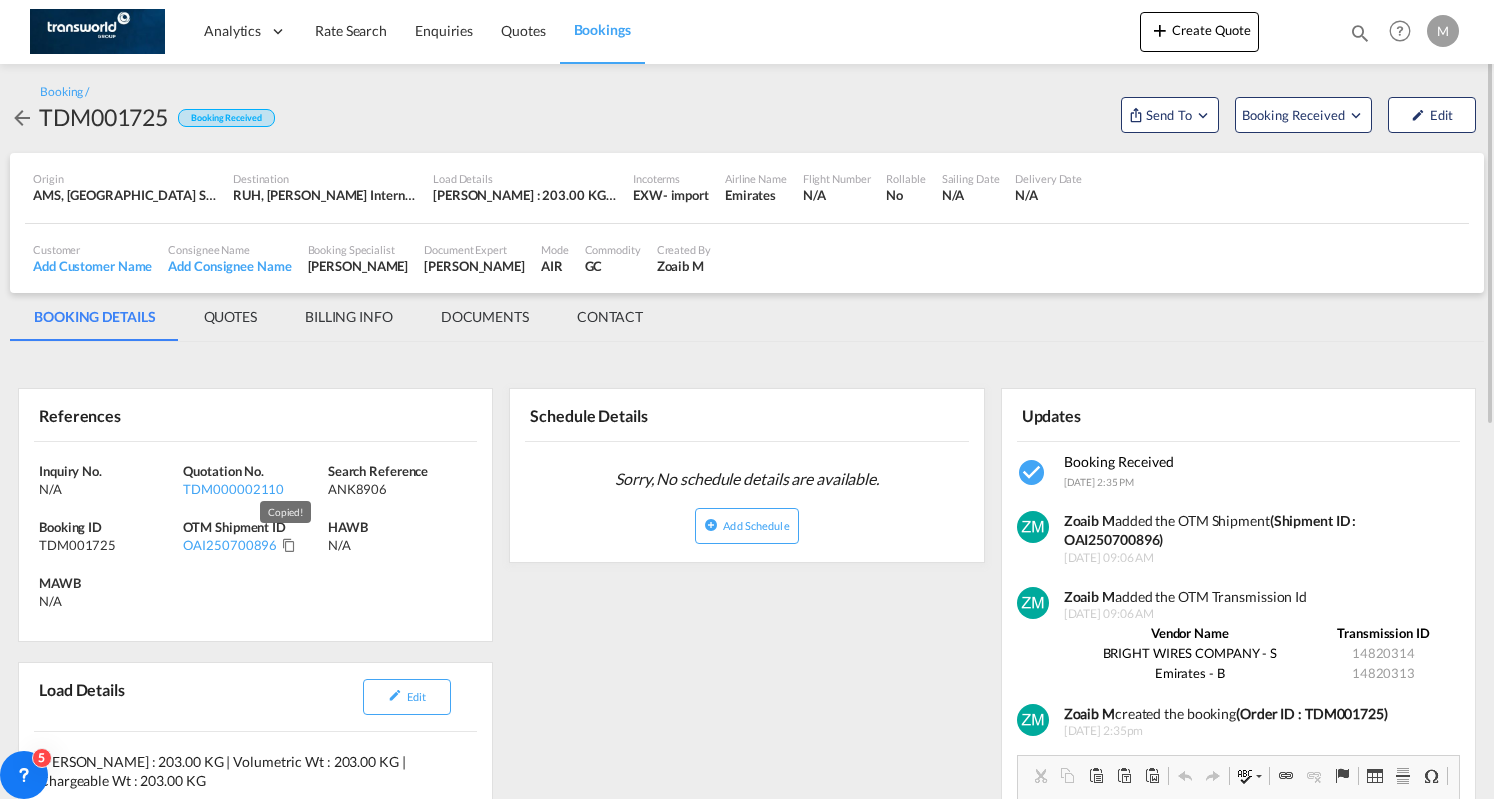 click at bounding box center (289, 545) 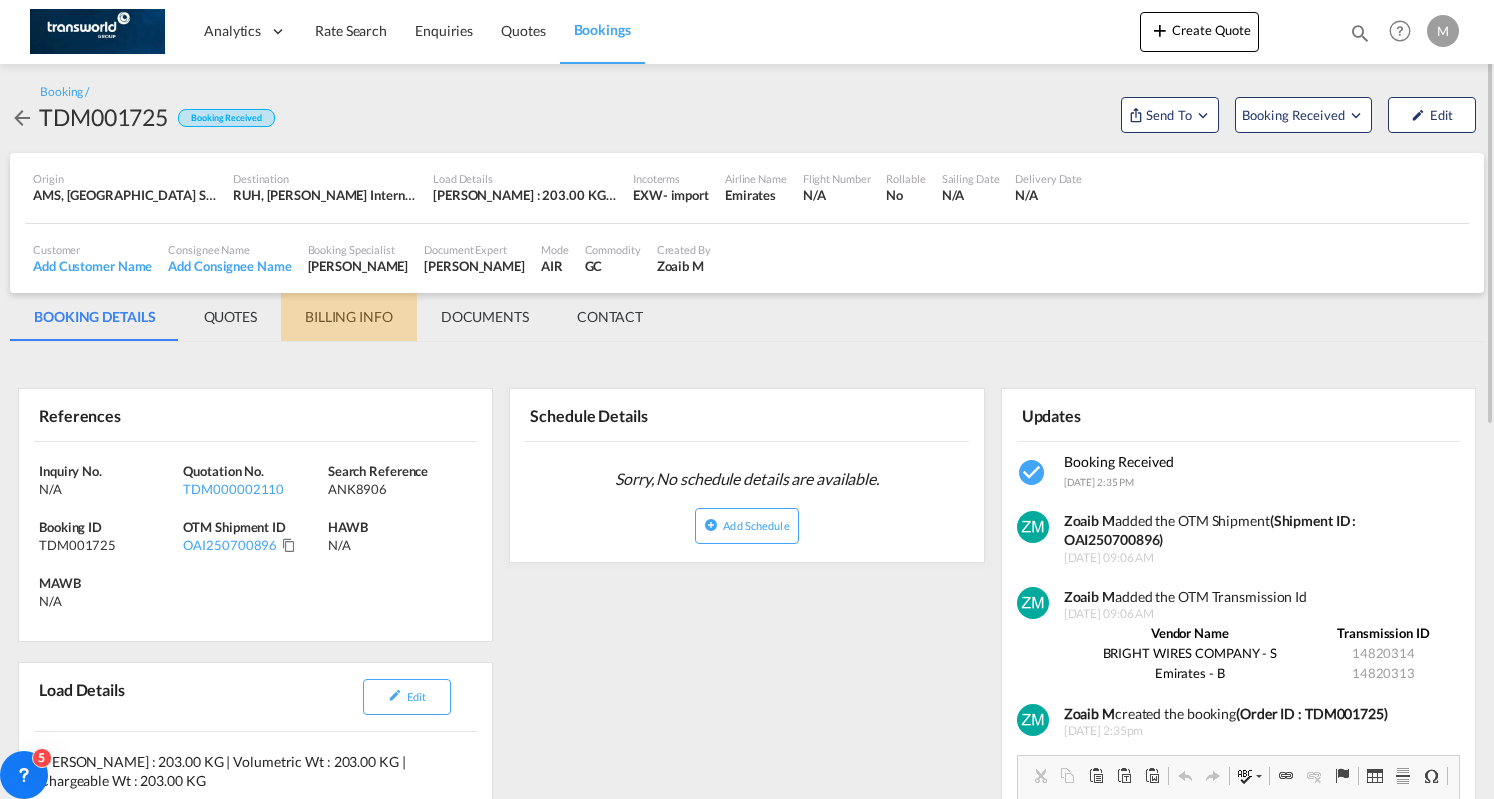 click on "BILLING INFO" at bounding box center (349, 317) 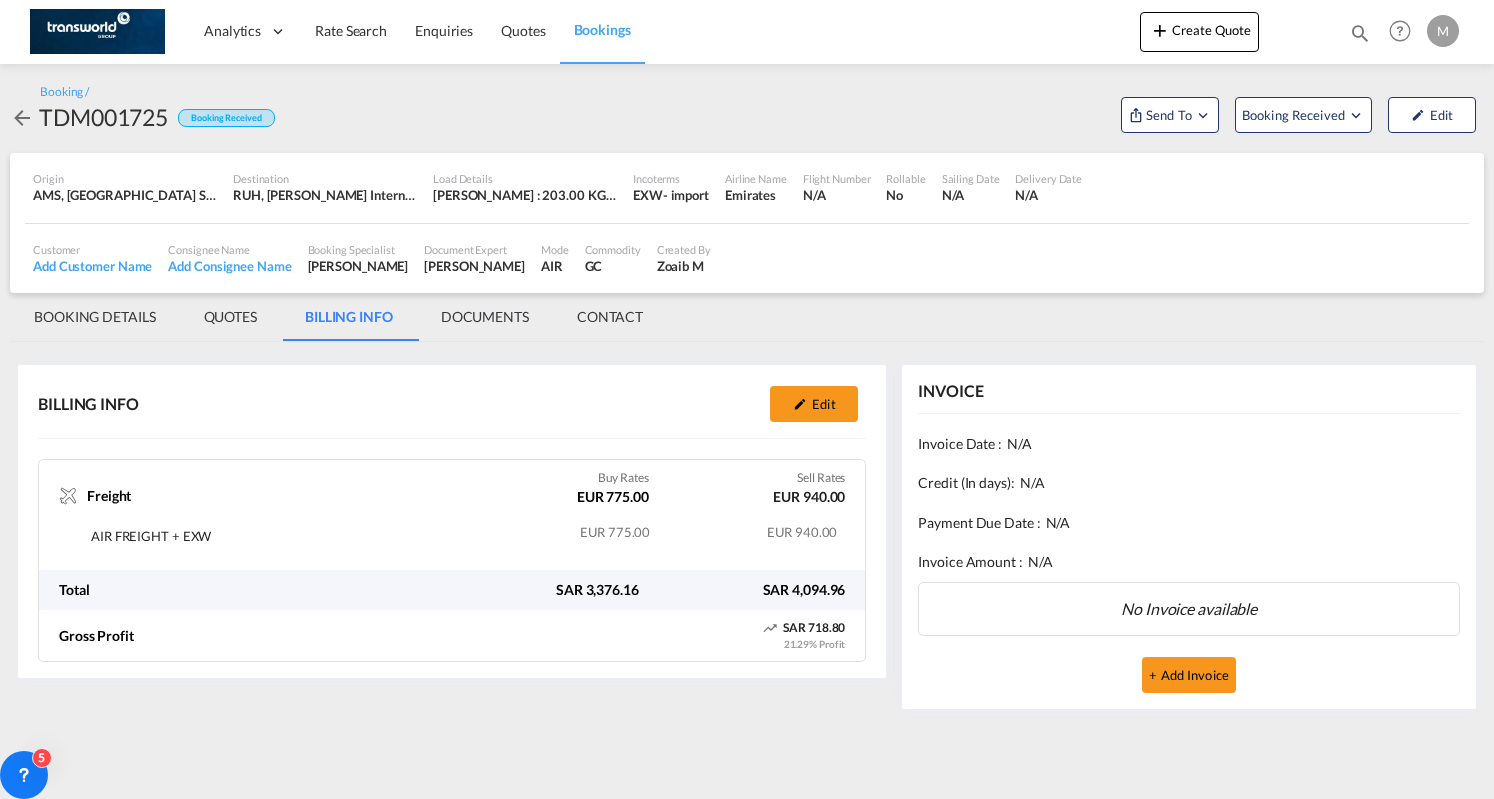 click on "Bookings" at bounding box center [602, 29] 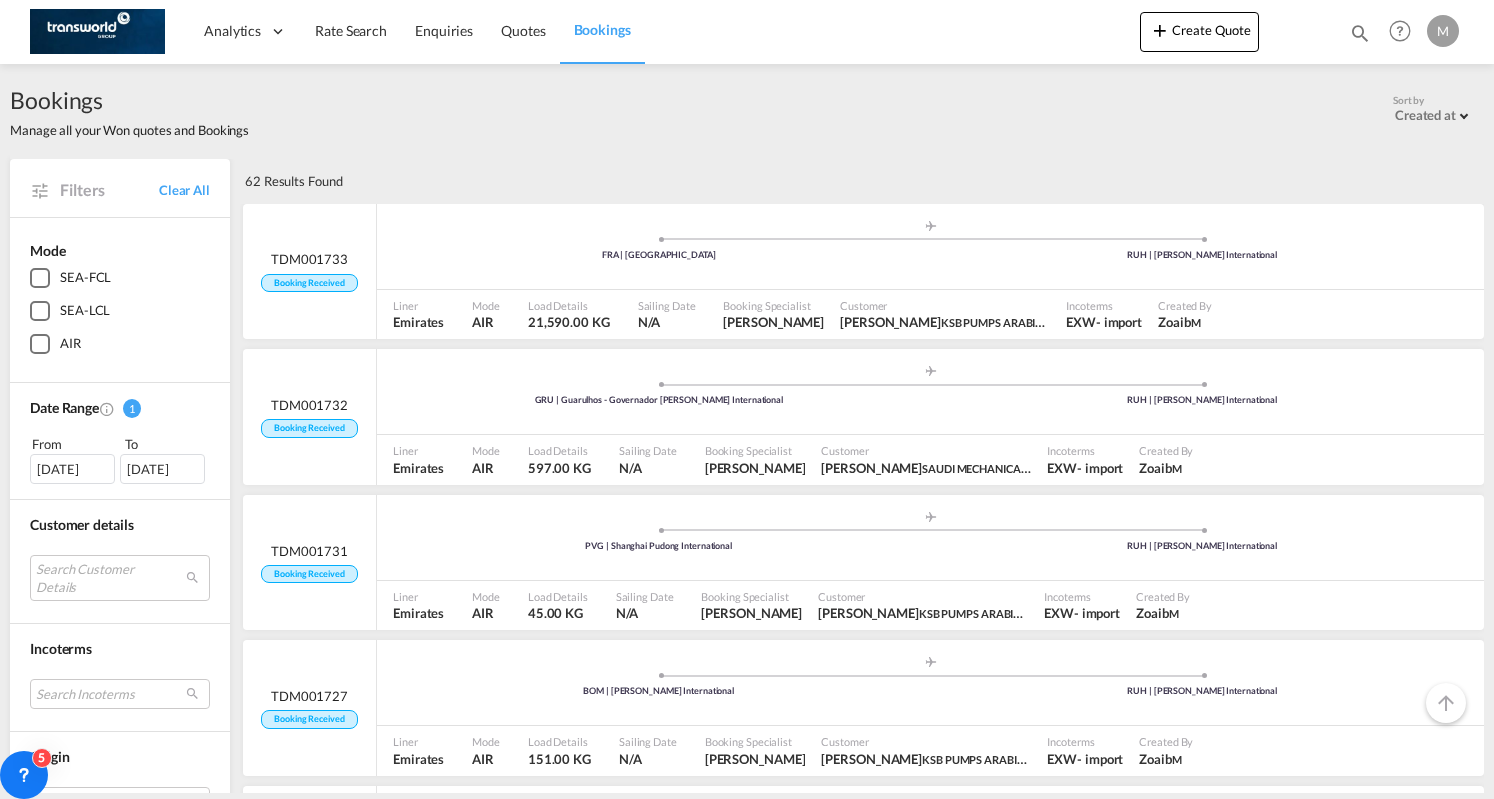 scroll, scrollTop: 500, scrollLeft: 0, axis: vertical 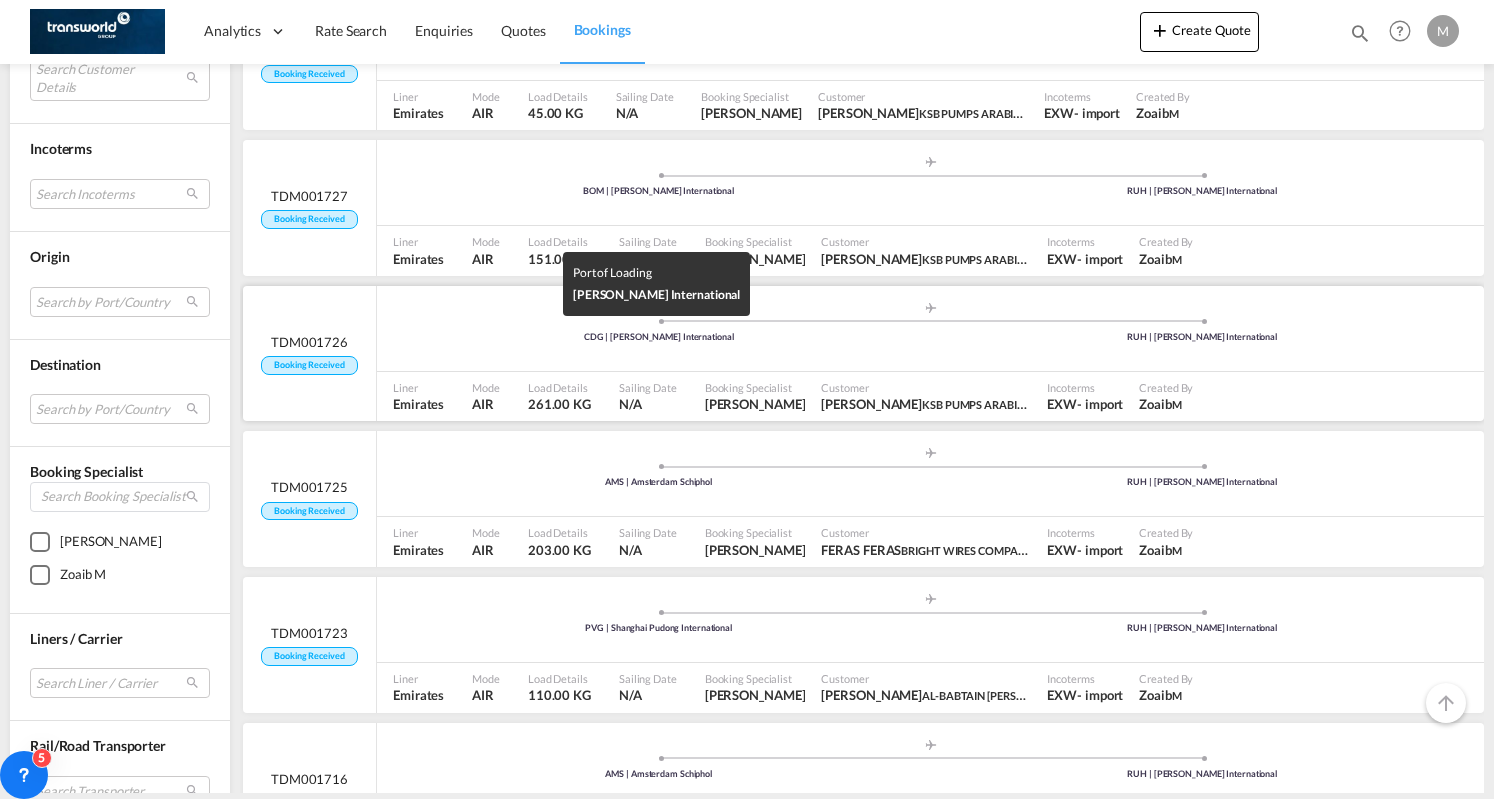 click on "CDG | [PERSON_NAME] International" at bounding box center (659, 337) 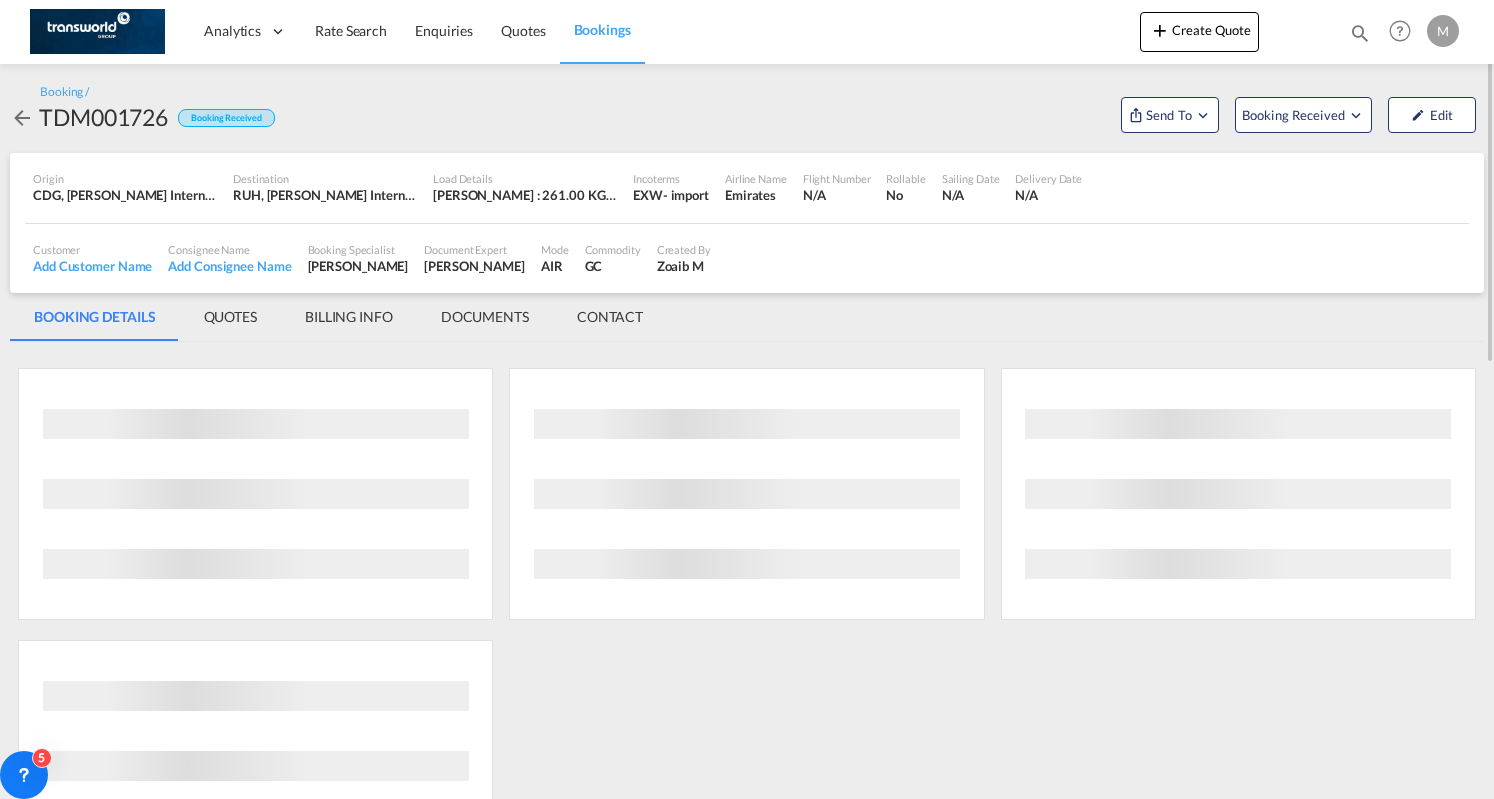 scroll, scrollTop: 0, scrollLeft: 0, axis: both 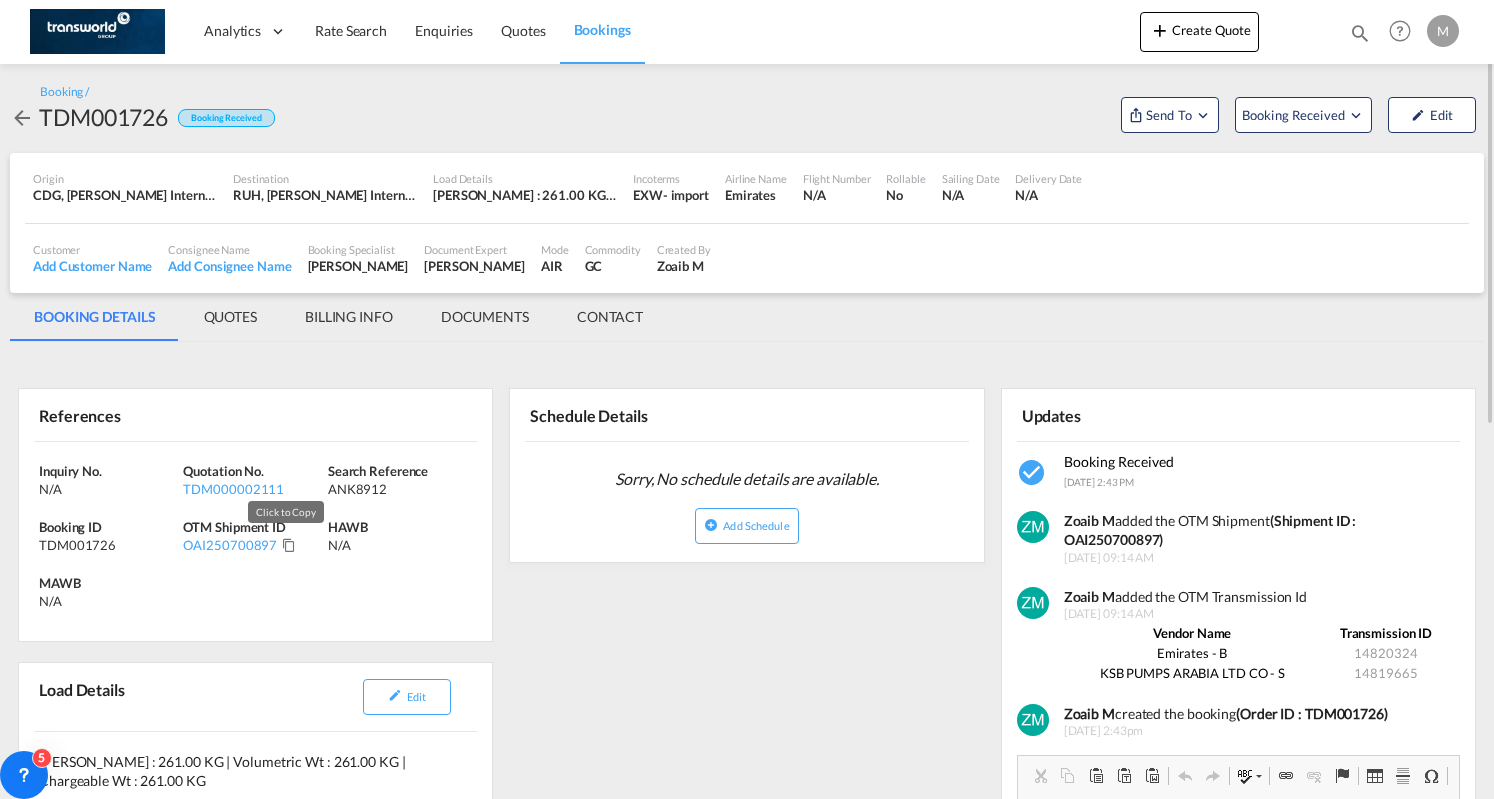 click at bounding box center [289, 545] 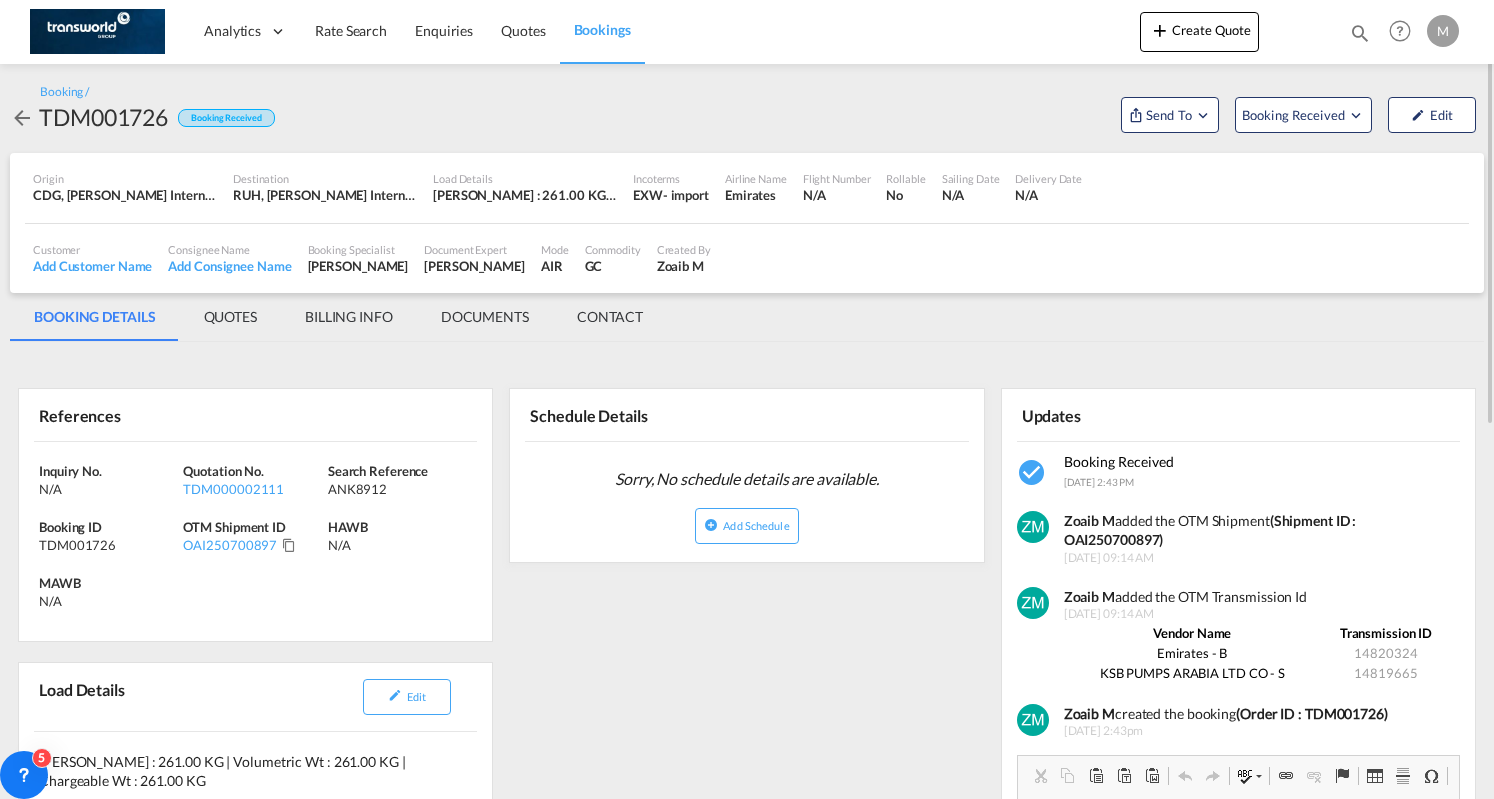 click on "BILLING INFO" at bounding box center [349, 317] 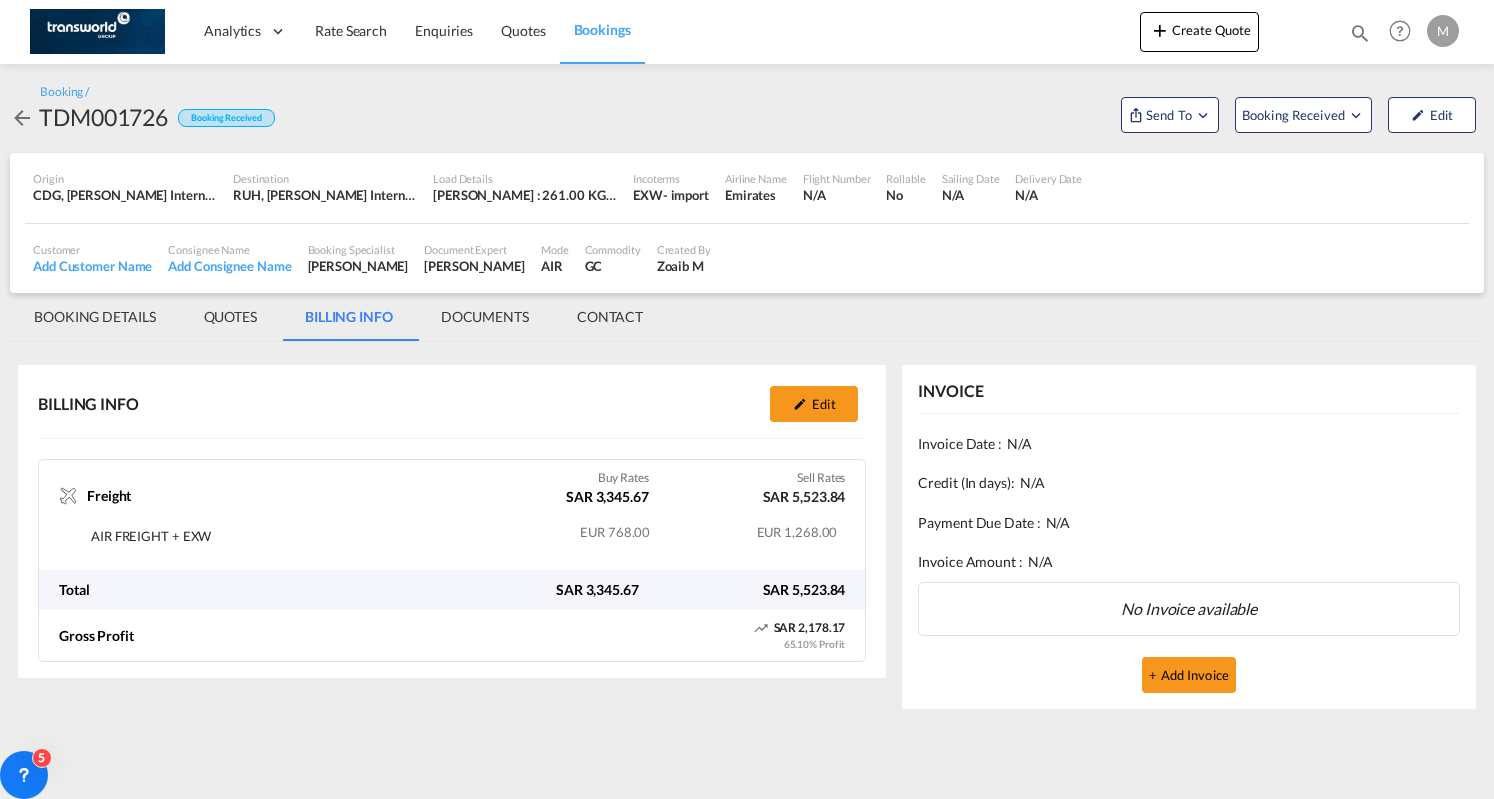 click on "Bookings" at bounding box center (602, 31) 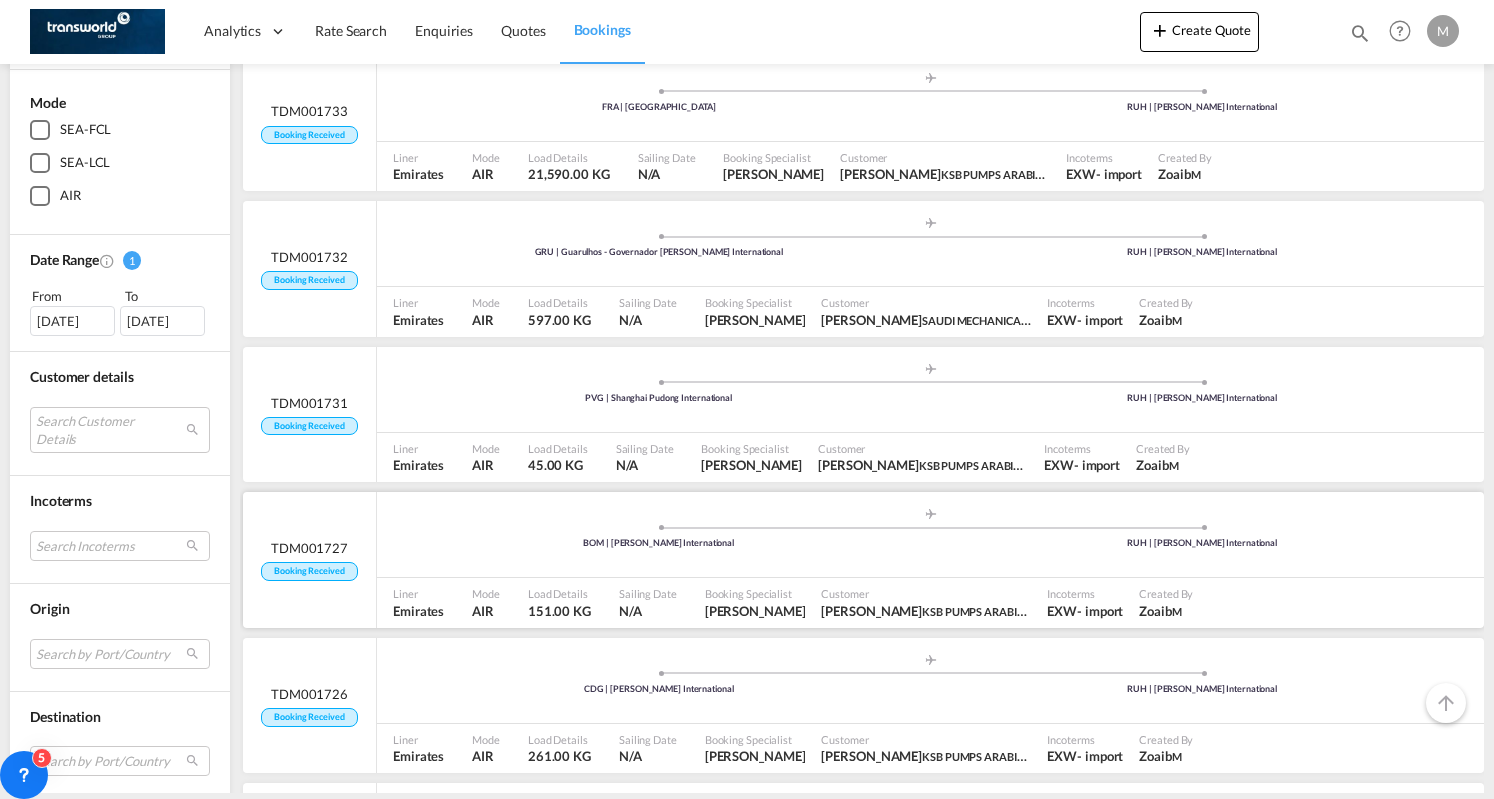 scroll, scrollTop: 200, scrollLeft: 0, axis: vertical 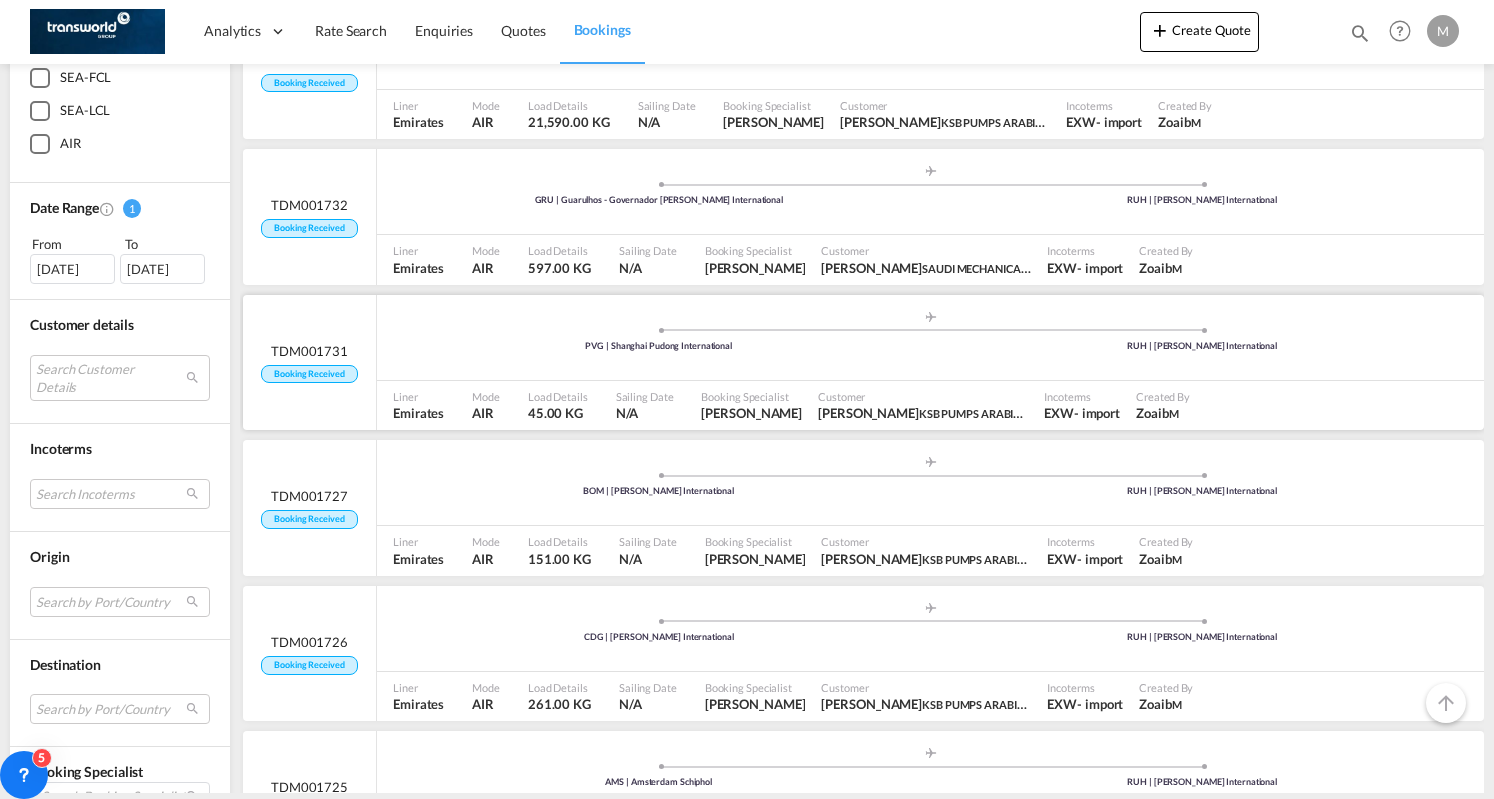 click on ".a{fill:#aaa8ad;} .a{fill:#aaa8ad;}
PVG | Shanghai Pudong International
RUH | [PERSON_NAME] International" at bounding box center [930, 194] 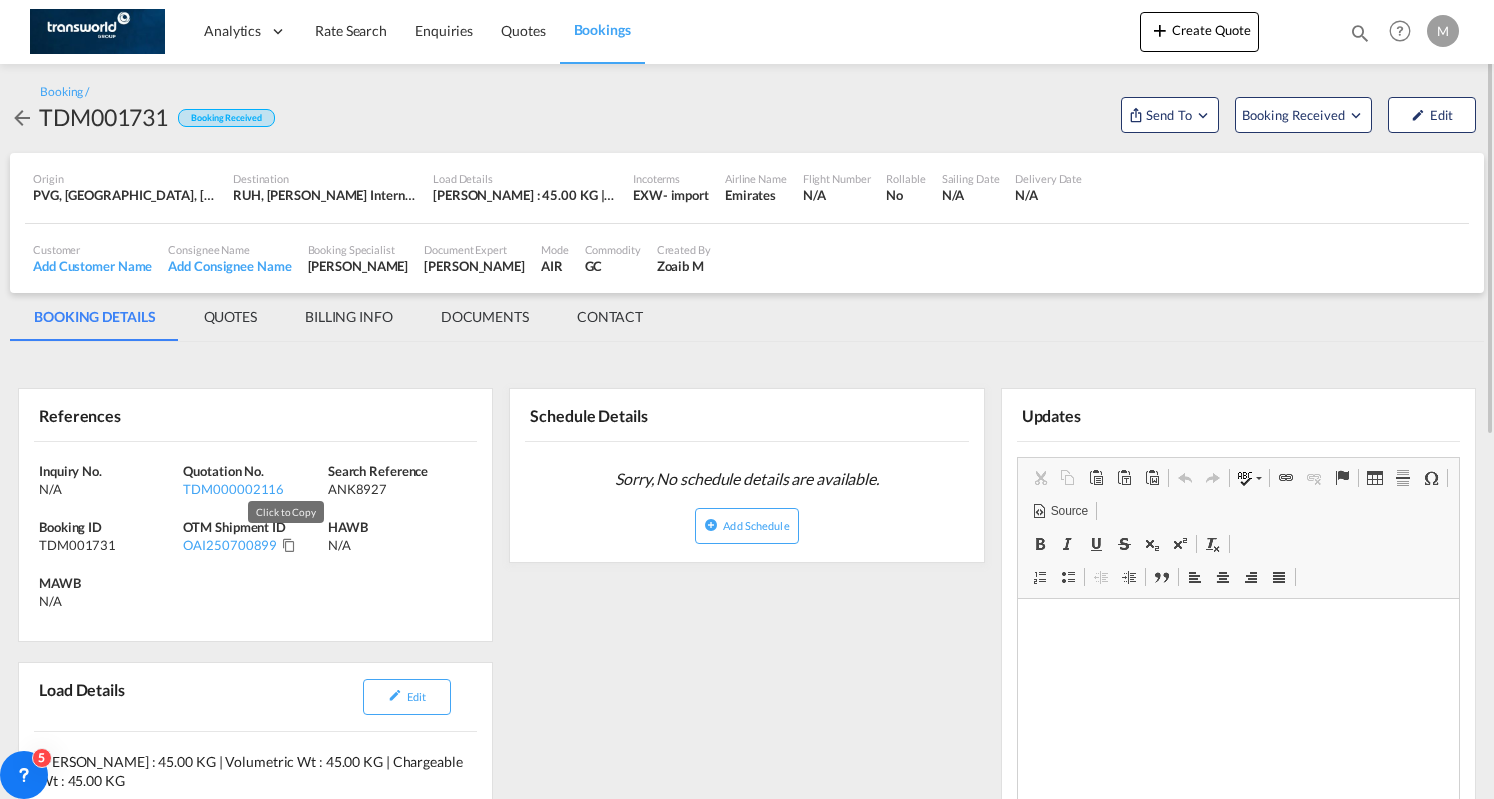 scroll, scrollTop: 0, scrollLeft: 0, axis: both 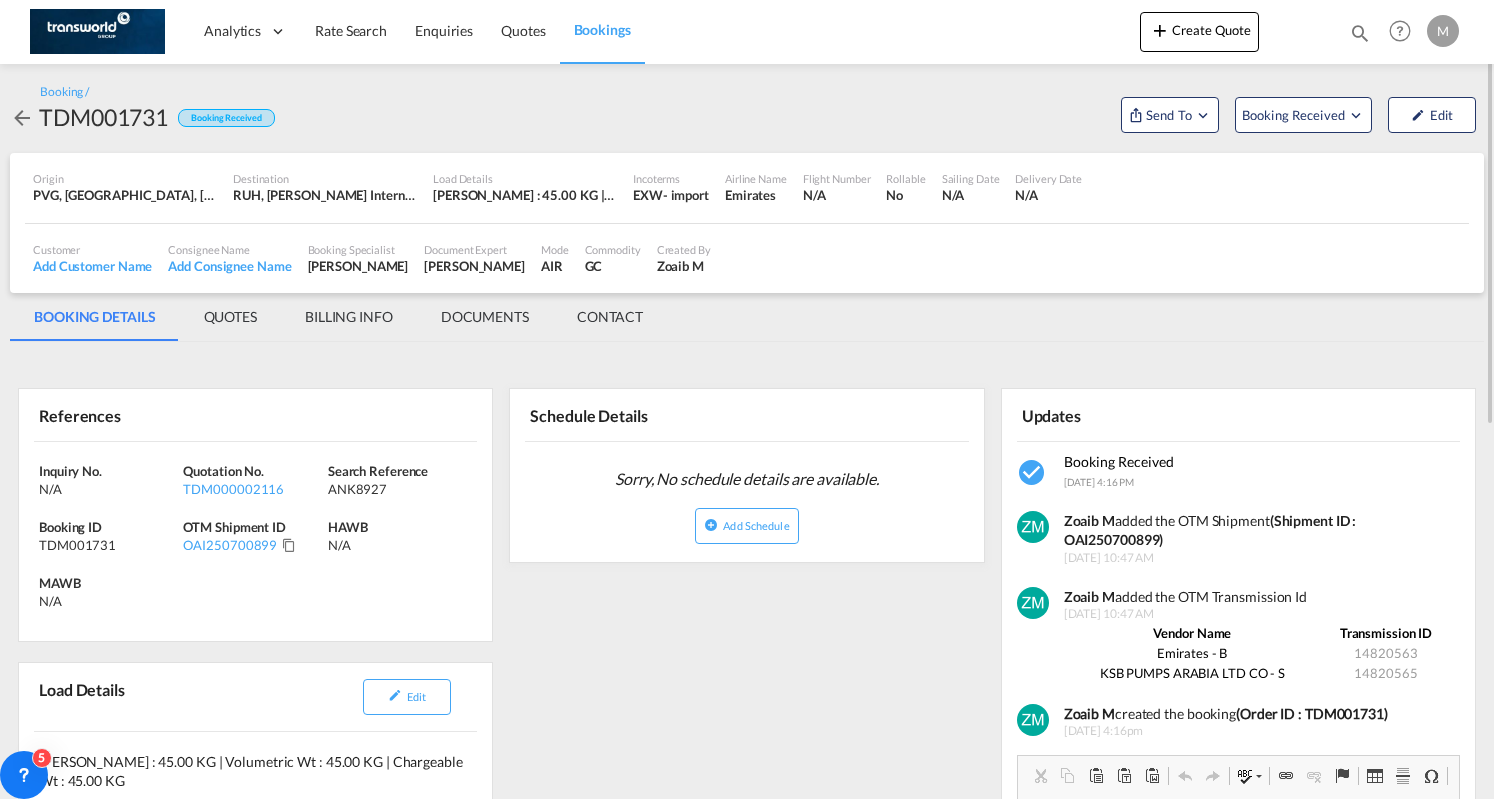 click on "Bookings" at bounding box center [602, 29] 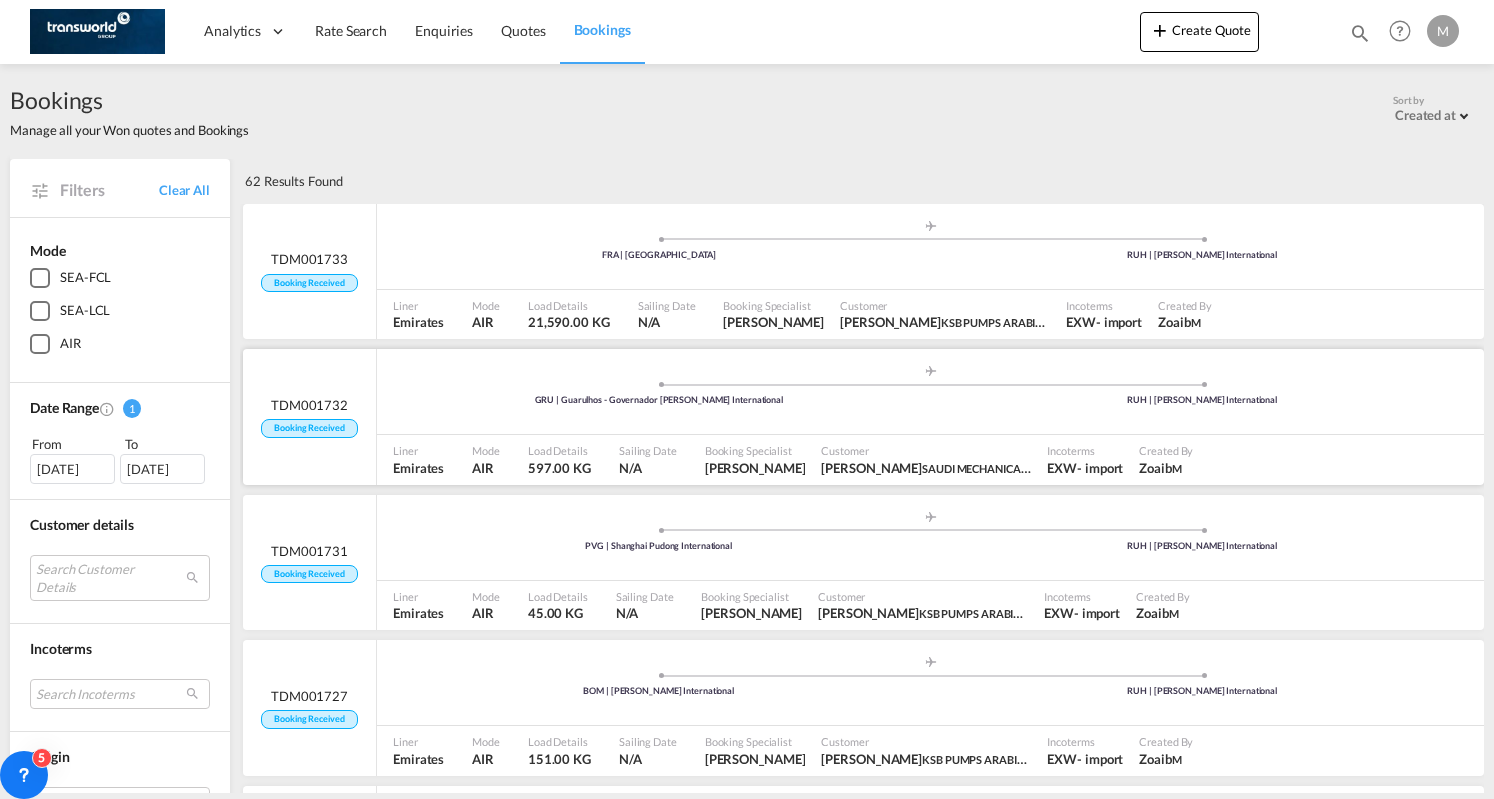 click on ".a{fill:#aaa8ad;} .a{fill:#aaa8ad;}
GRU | Guarulhos - Governador [PERSON_NAME] International
RUH | [PERSON_NAME] International" at bounding box center (930, 392) 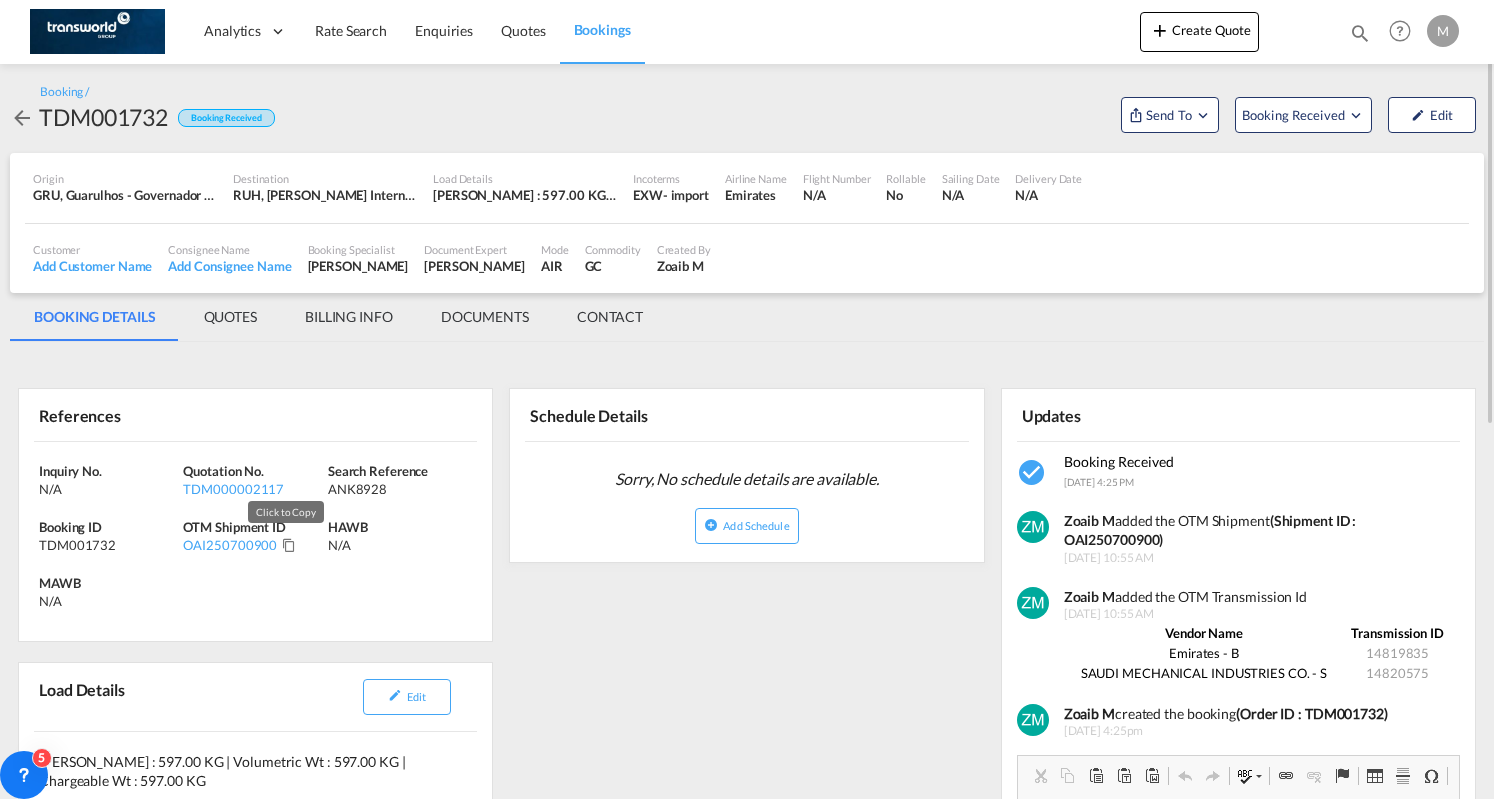 click at bounding box center [289, 545] 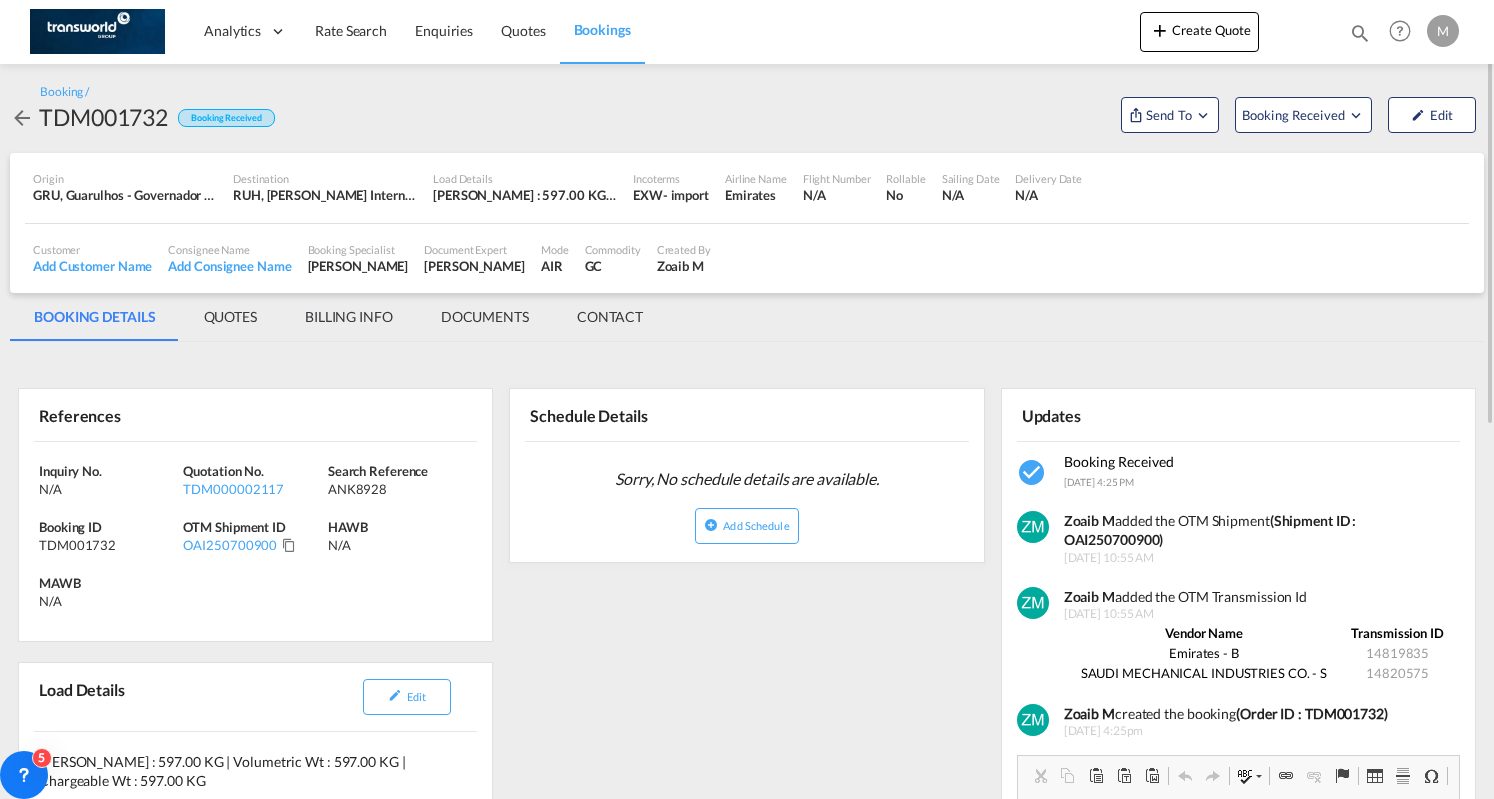 scroll, scrollTop: 0, scrollLeft: 0, axis: both 